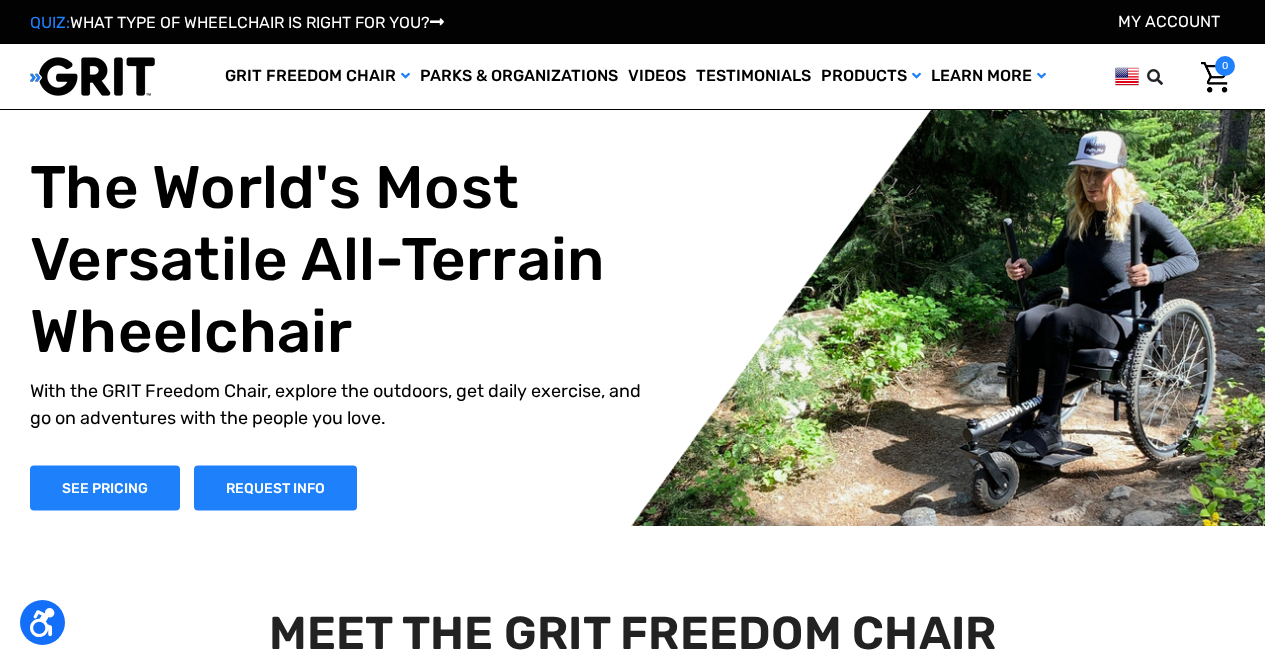 scroll, scrollTop: 0, scrollLeft: 0, axis: both 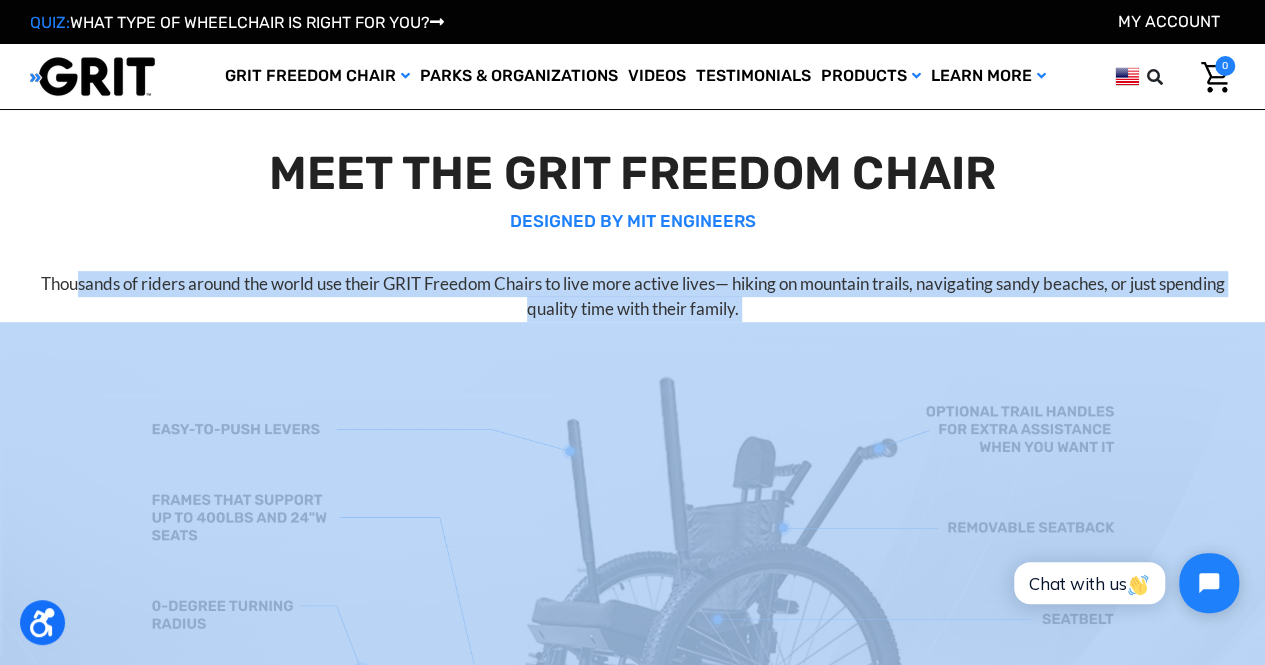 drag, startPoint x: 71, startPoint y: 284, endPoint x: 899, endPoint y: 432, distance: 841.12305 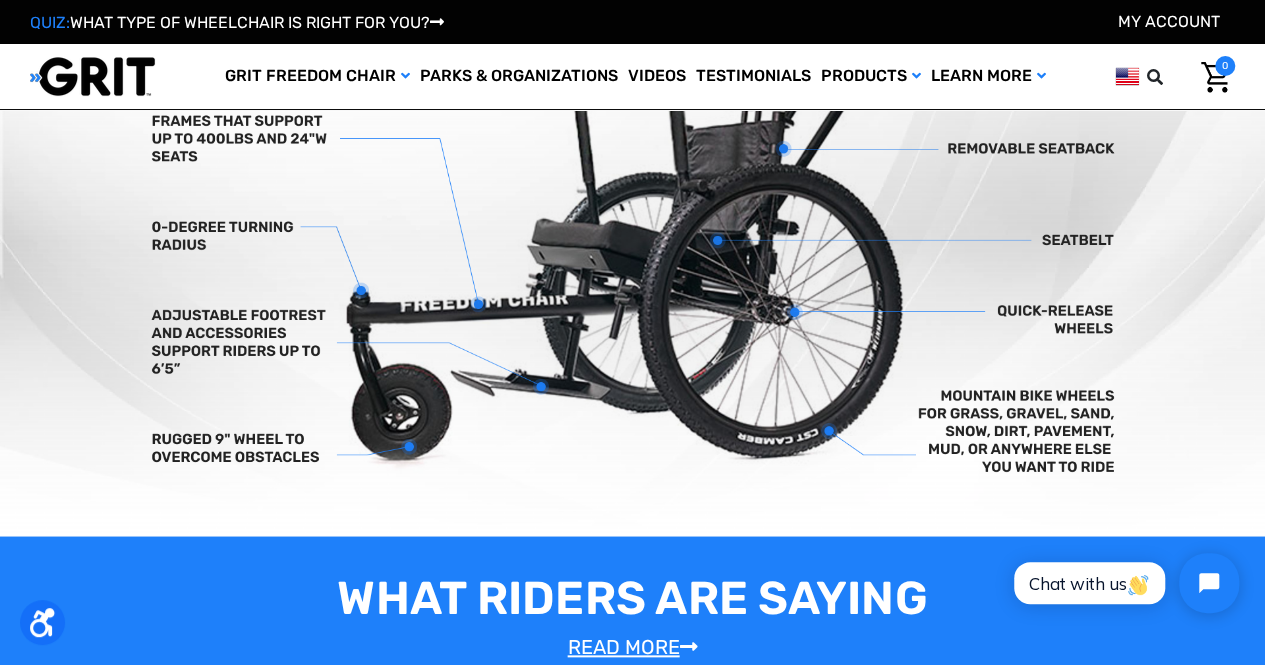 scroll, scrollTop: 650, scrollLeft: 0, axis: vertical 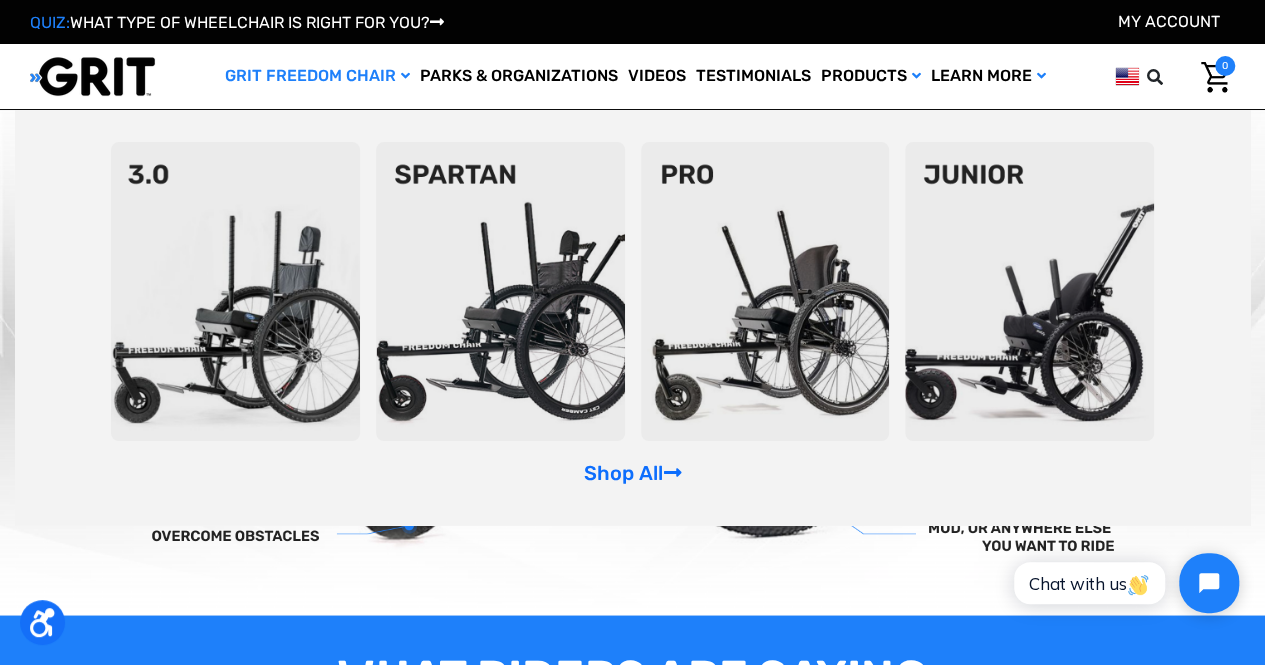 click at bounding box center (500, 291) 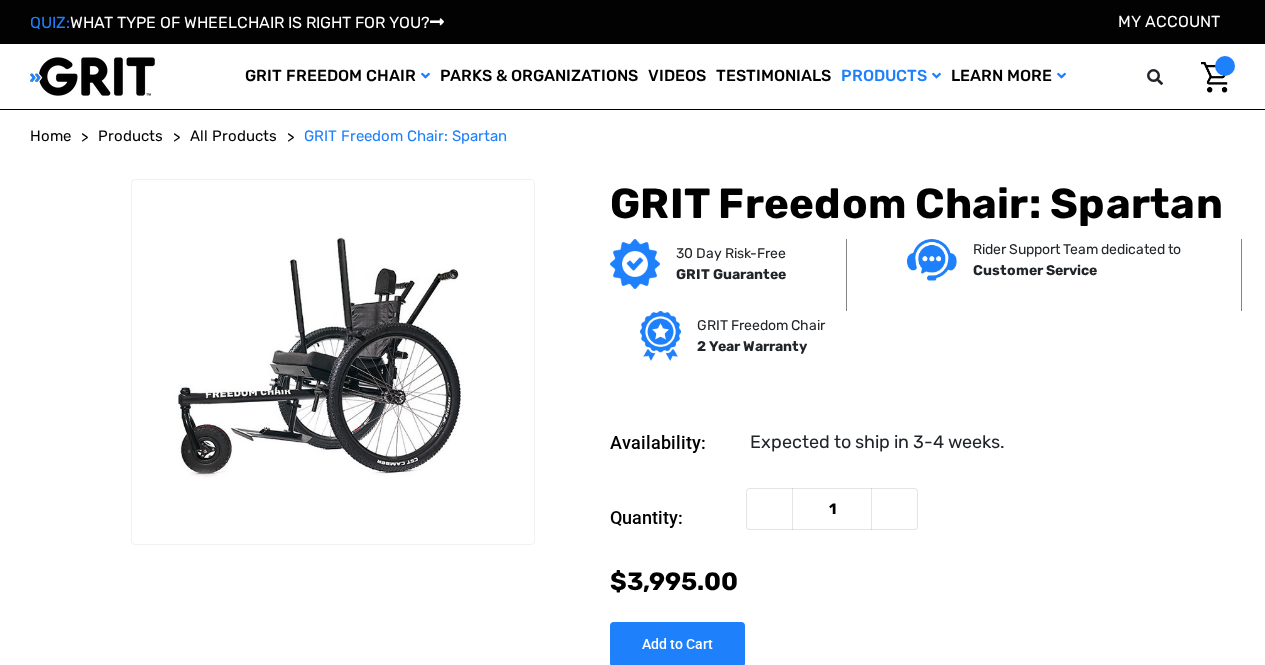 scroll, scrollTop: 0, scrollLeft: 0, axis: both 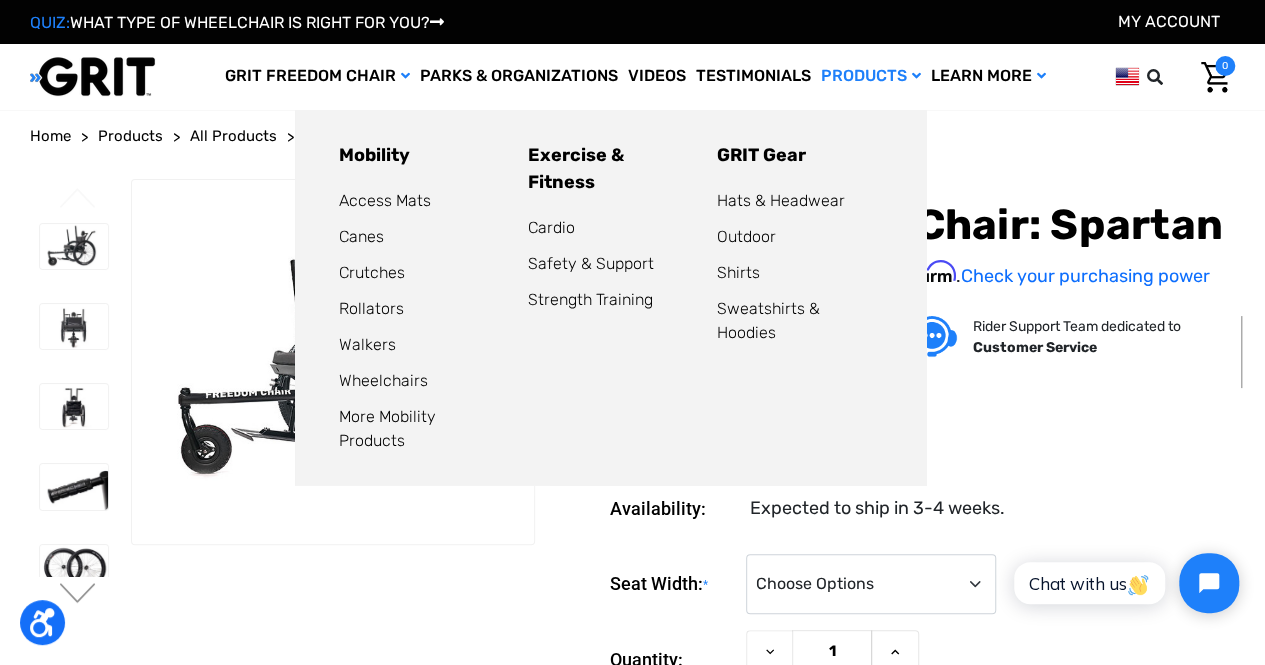 click on "Products" at bounding box center [871, 76] 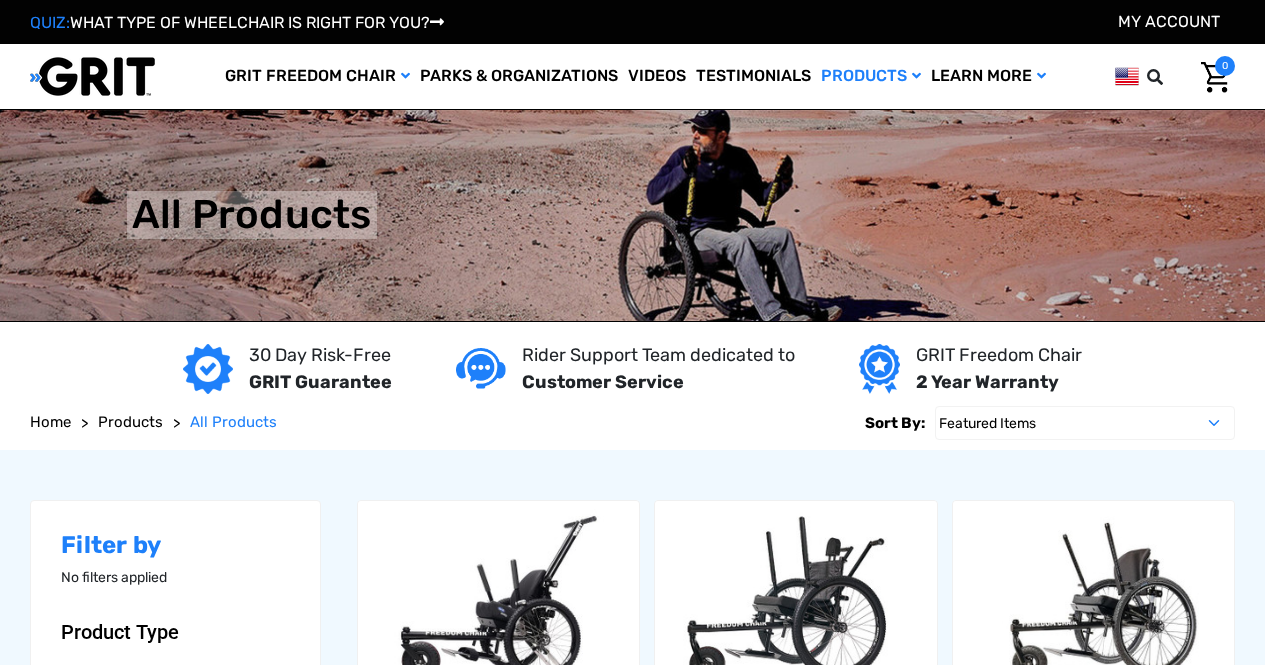 scroll, scrollTop: 0, scrollLeft: 0, axis: both 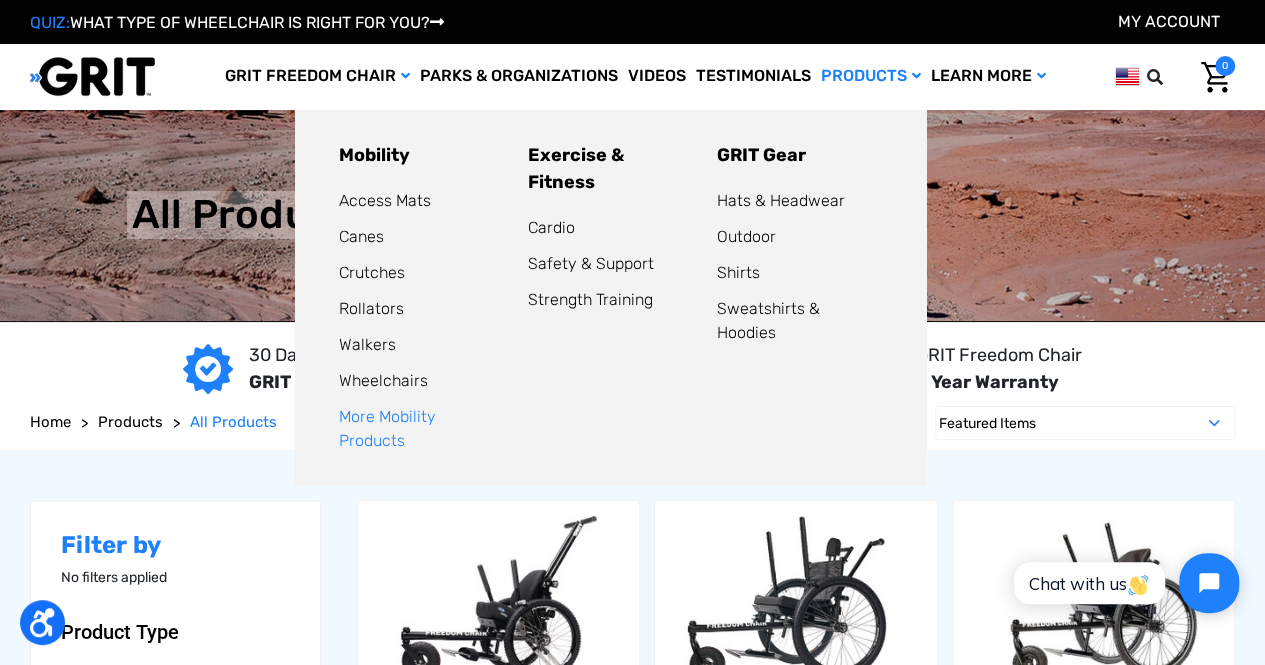click on "More Mobility Products" at bounding box center (387, 428) 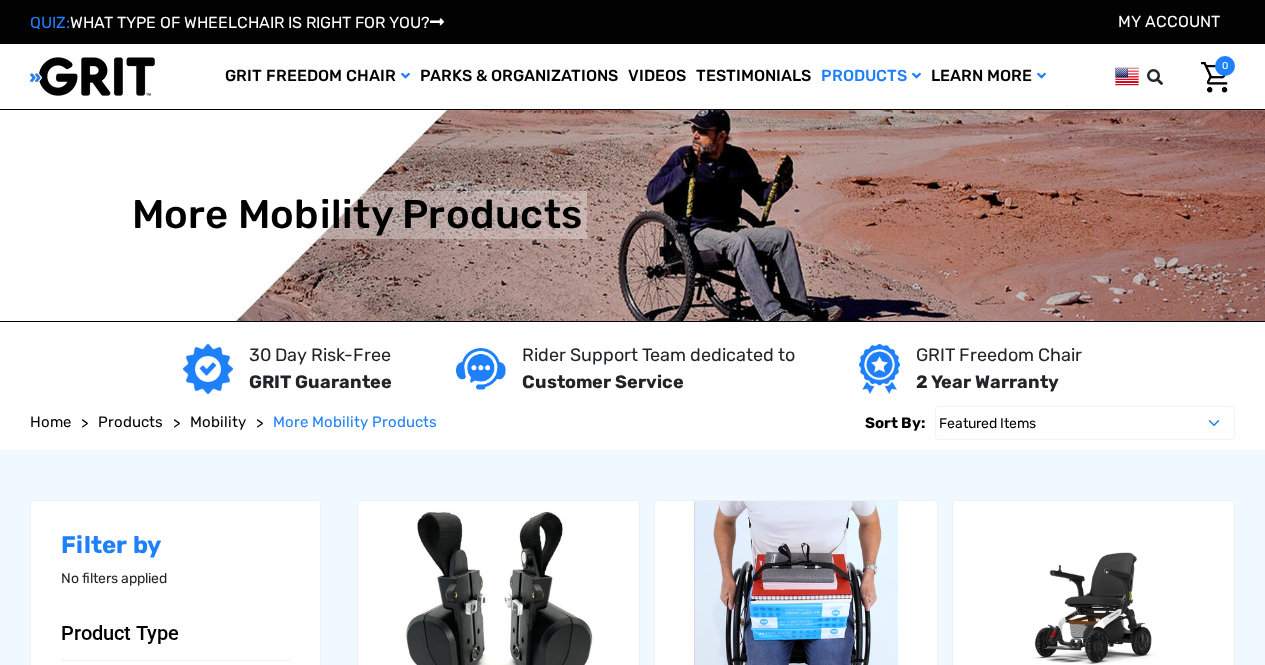 scroll, scrollTop: 0, scrollLeft: 0, axis: both 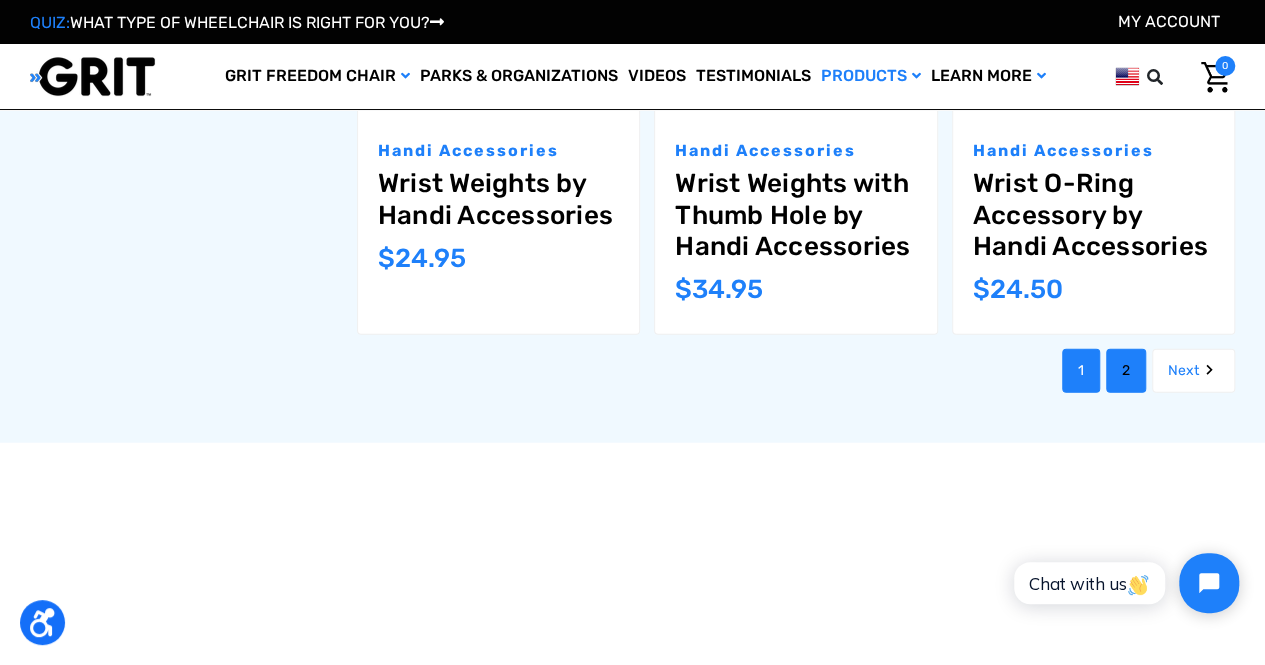 click on "2" at bounding box center (1126, 371) 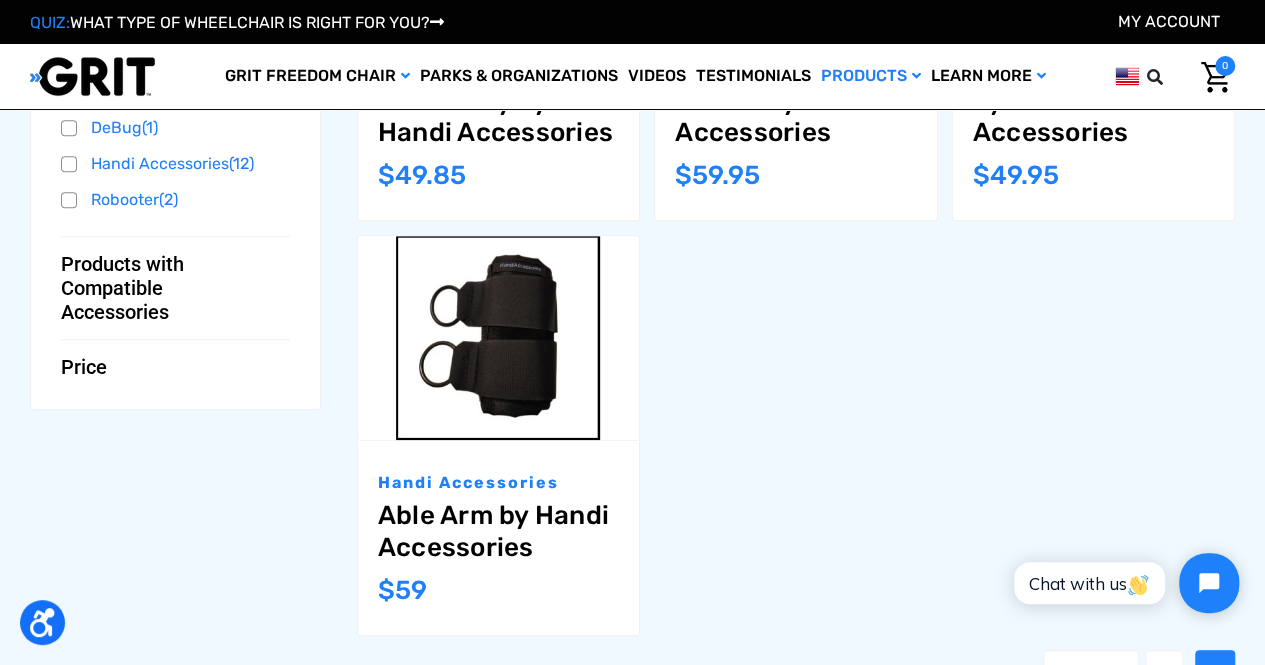 scroll, scrollTop: 0, scrollLeft: 0, axis: both 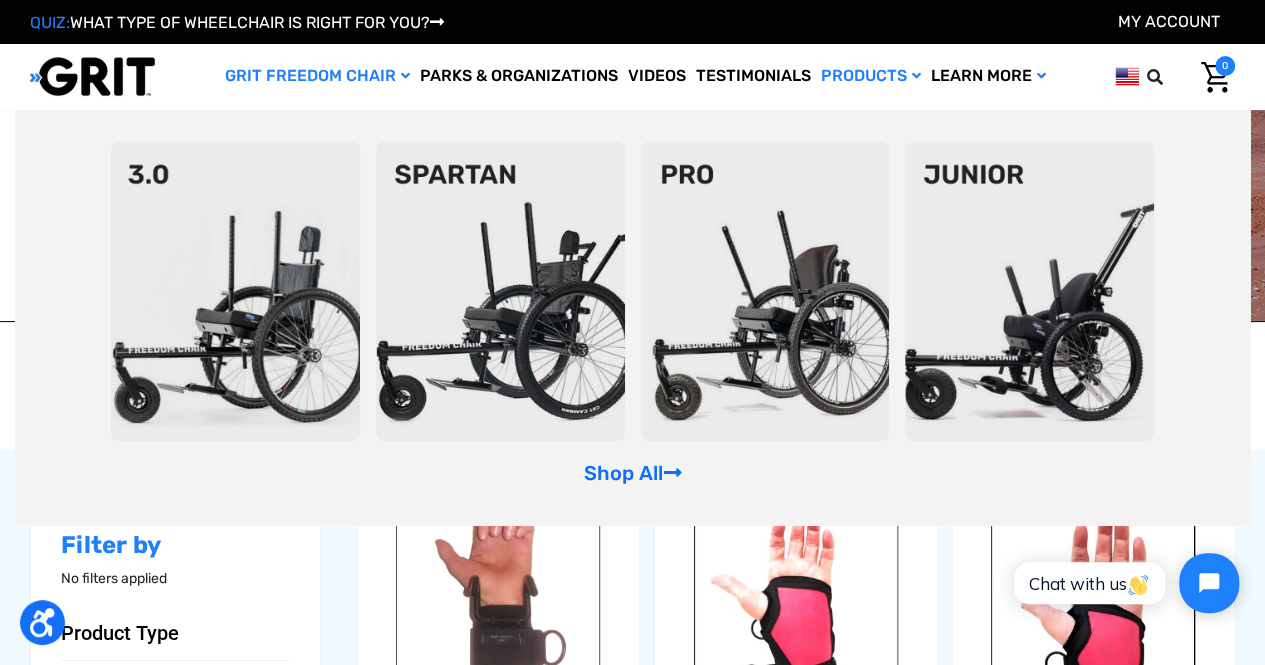 click on "GRIT Freedom Chair" at bounding box center (317, 76) 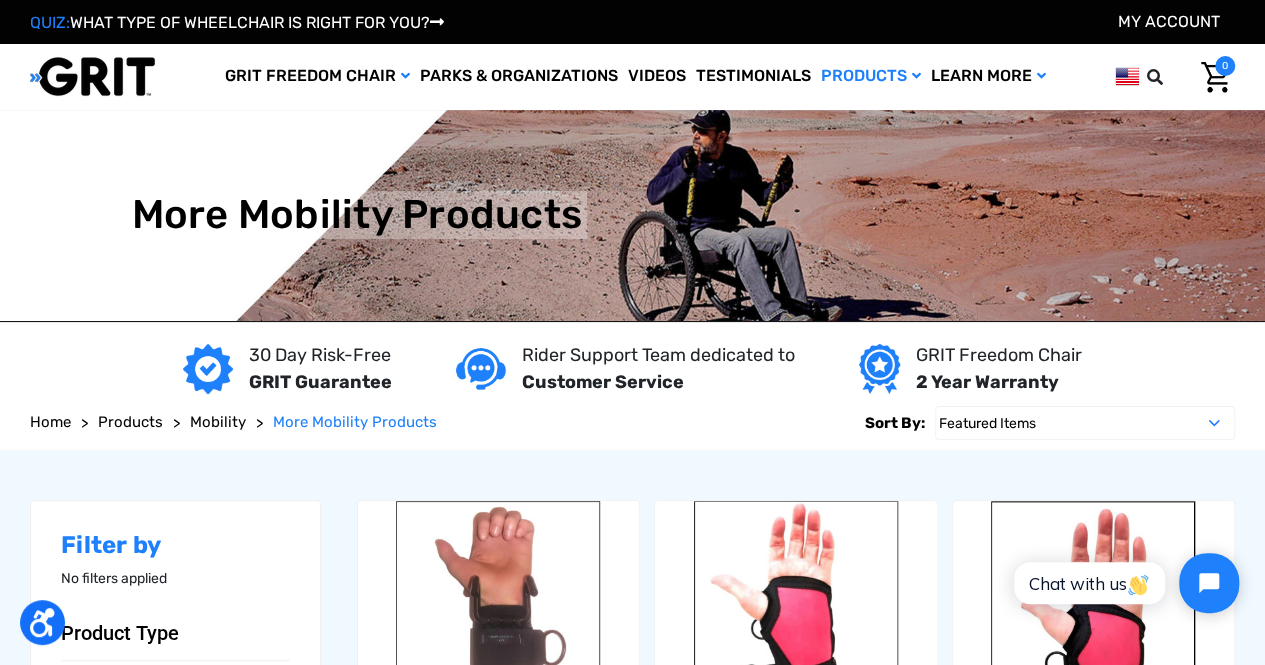 click at bounding box center (92, 76) 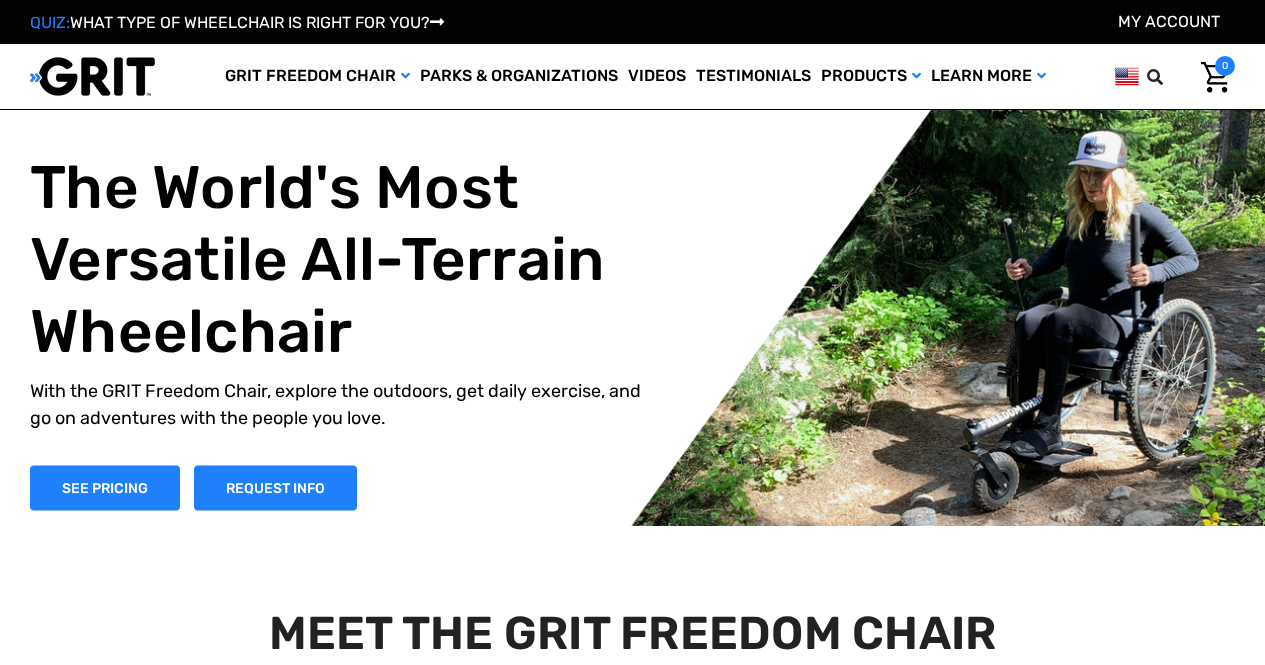 scroll, scrollTop: 0, scrollLeft: 0, axis: both 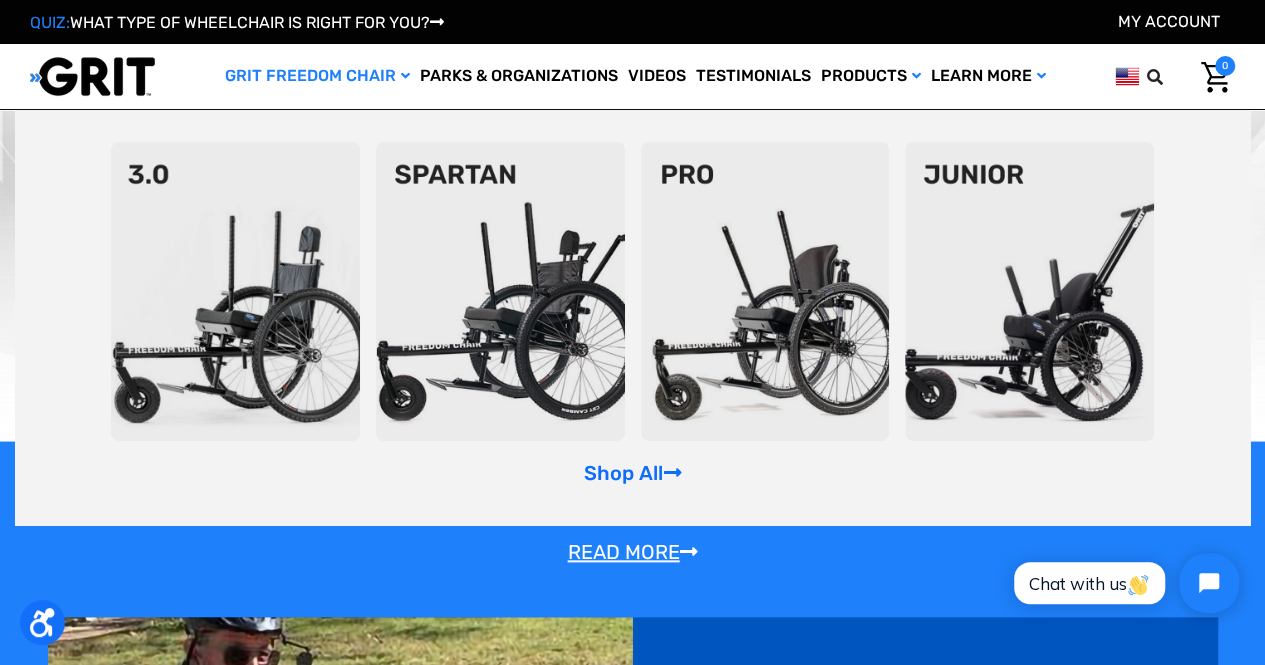 click at bounding box center (500, 291) 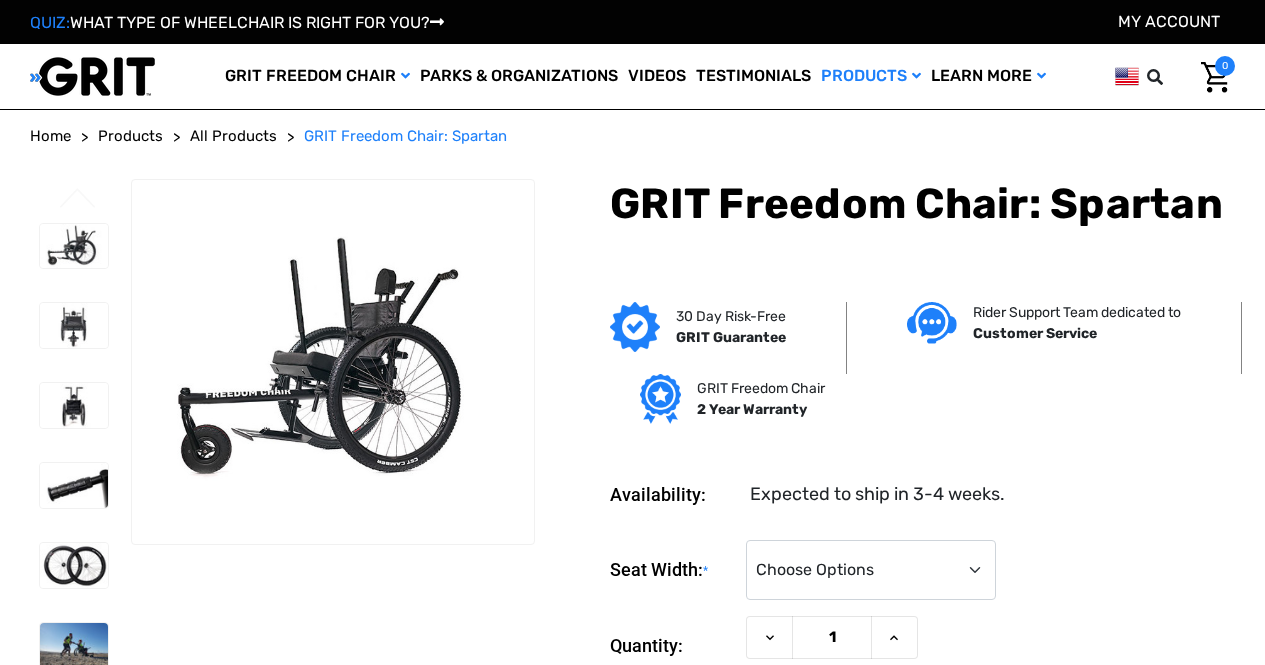 scroll, scrollTop: 0, scrollLeft: 0, axis: both 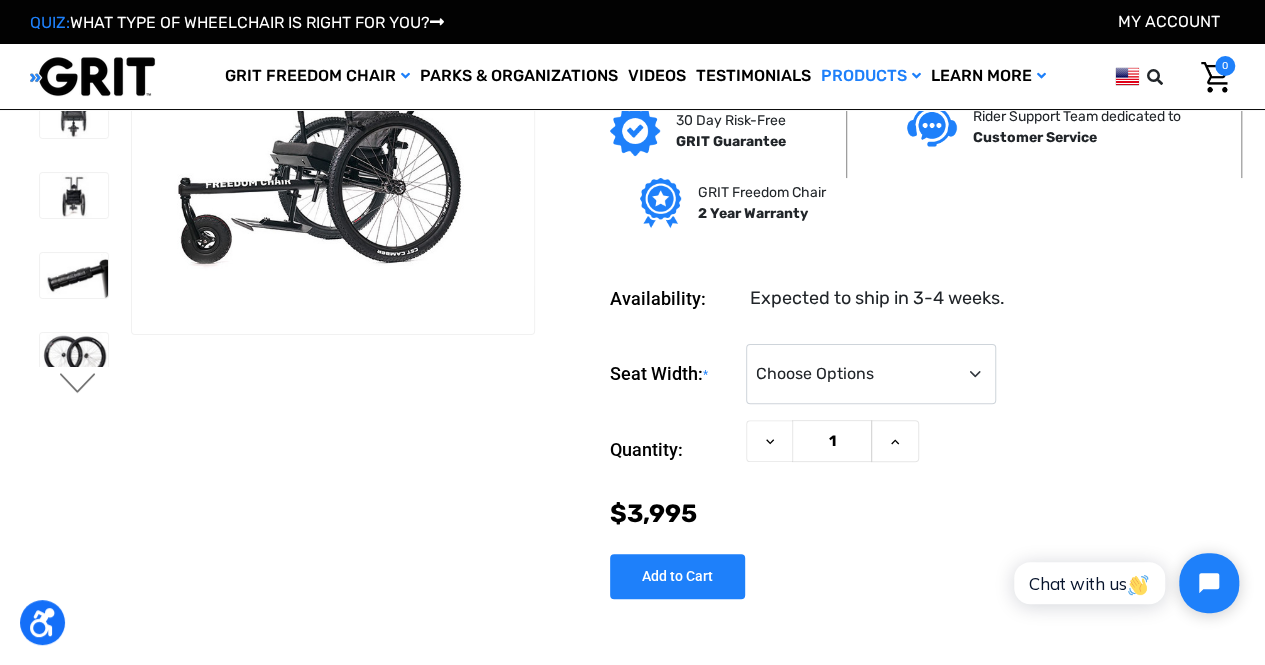 click on "Next" at bounding box center [78, 385] 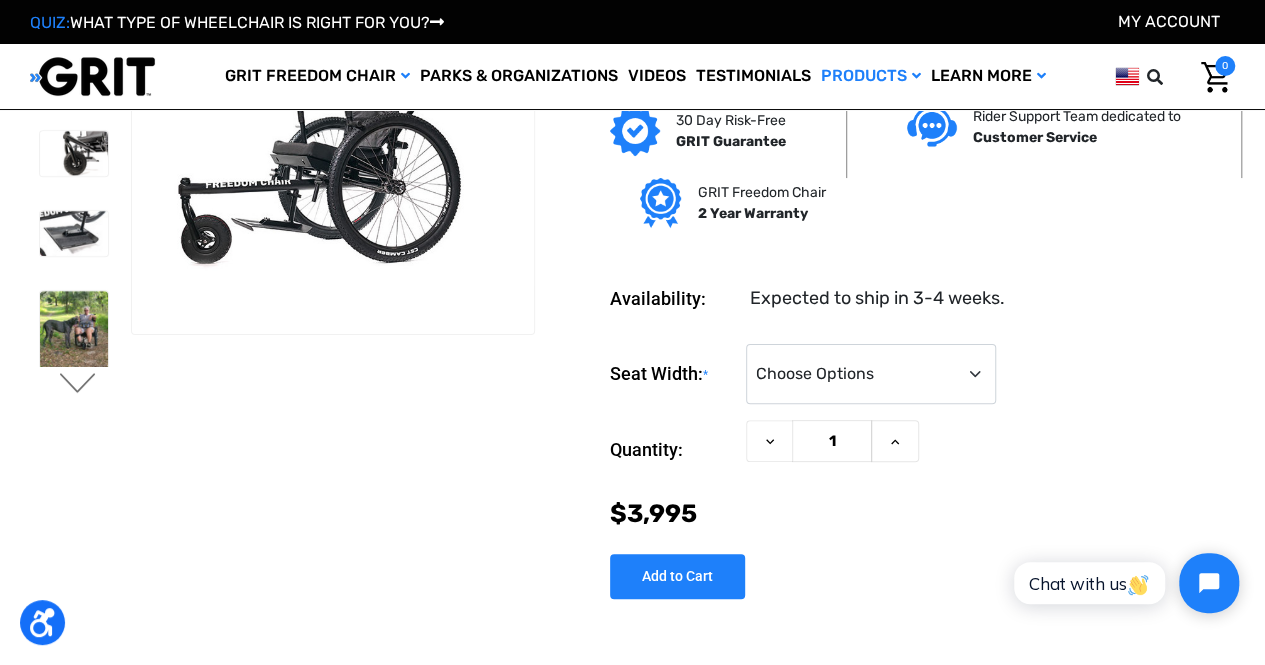 click on "Next" at bounding box center [78, 385] 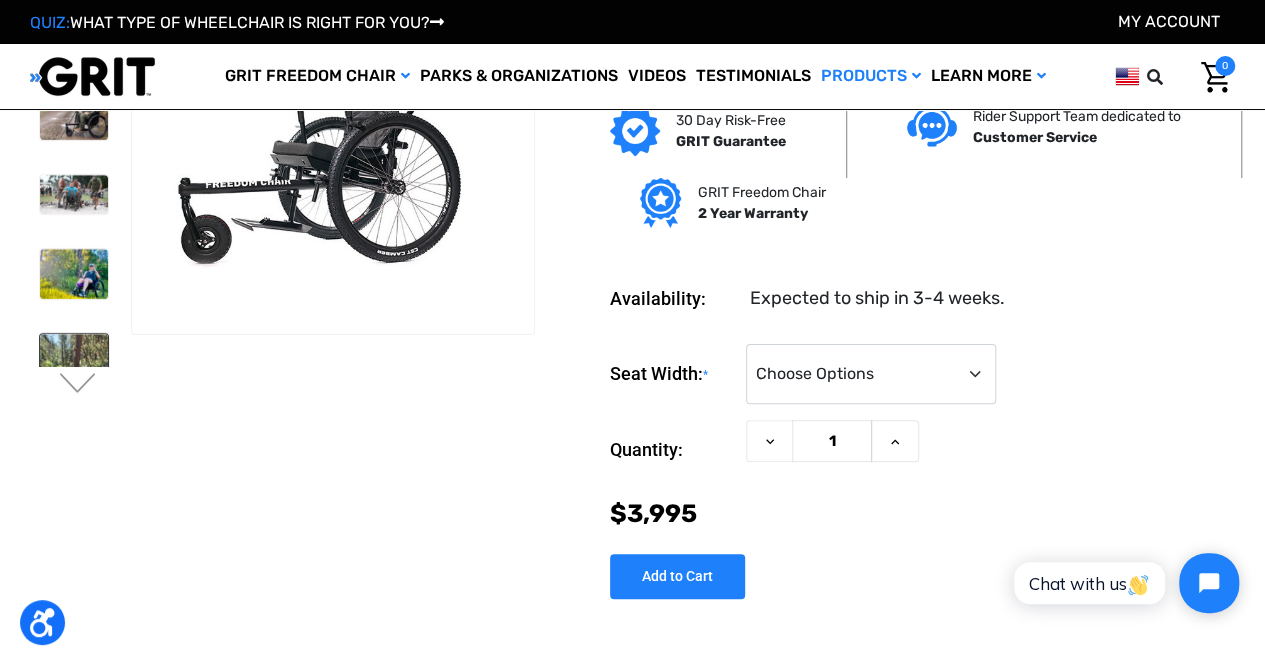 click at bounding box center (74, 403) 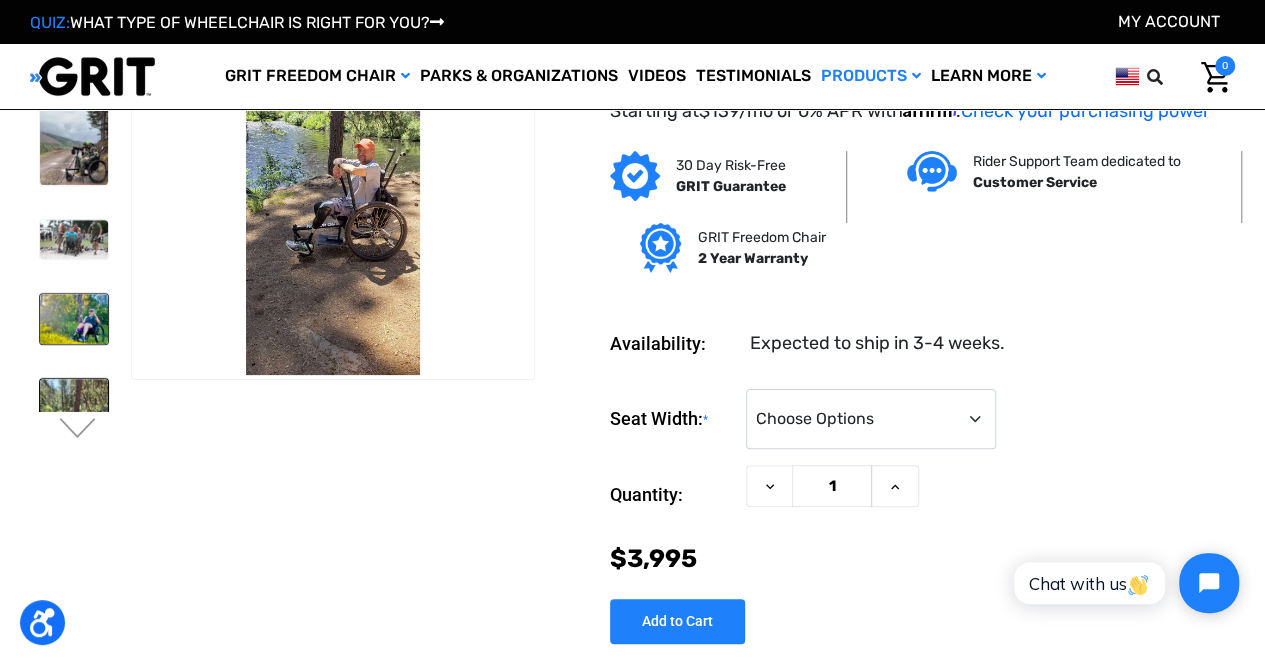 click at bounding box center (74, 319) 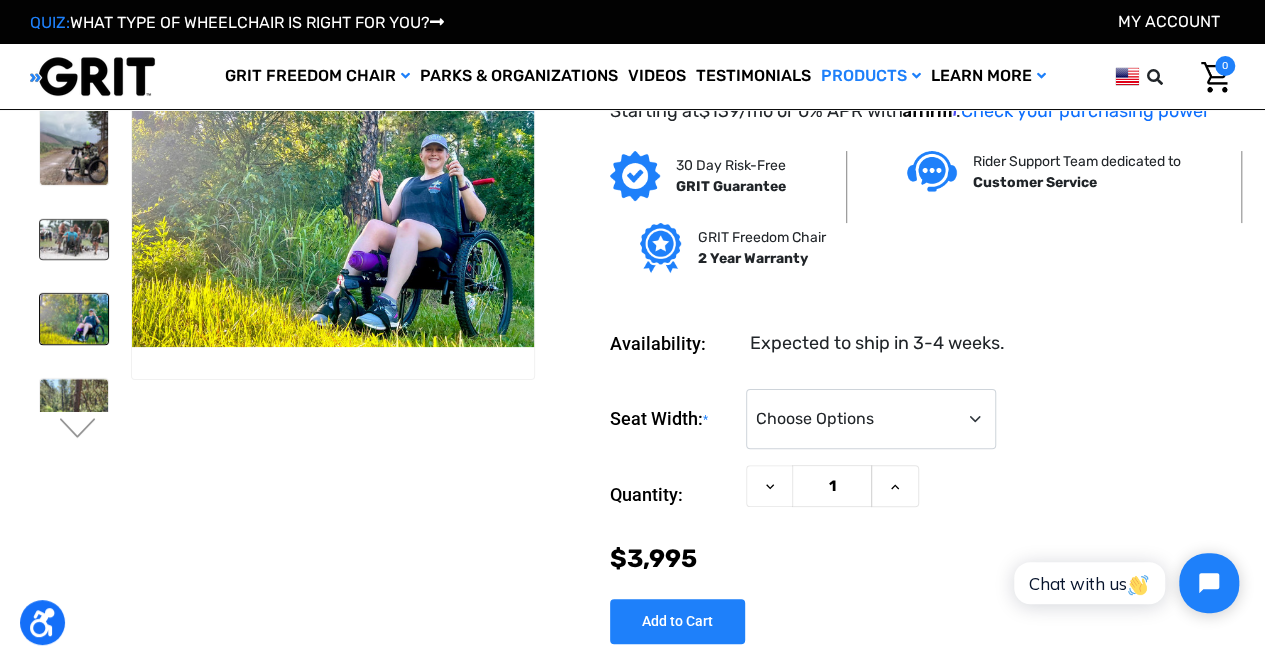 click at bounding box center (74, 239) 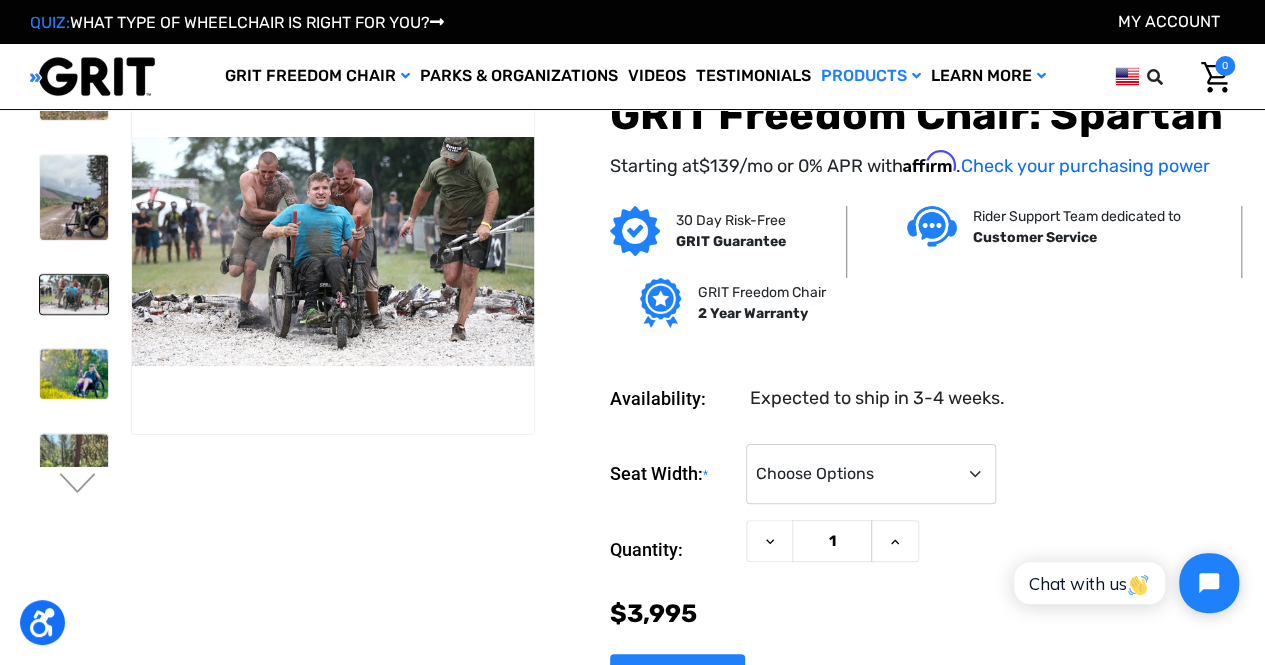 scroll, scrollTop: 0, scrollLeft: 0, axis: both 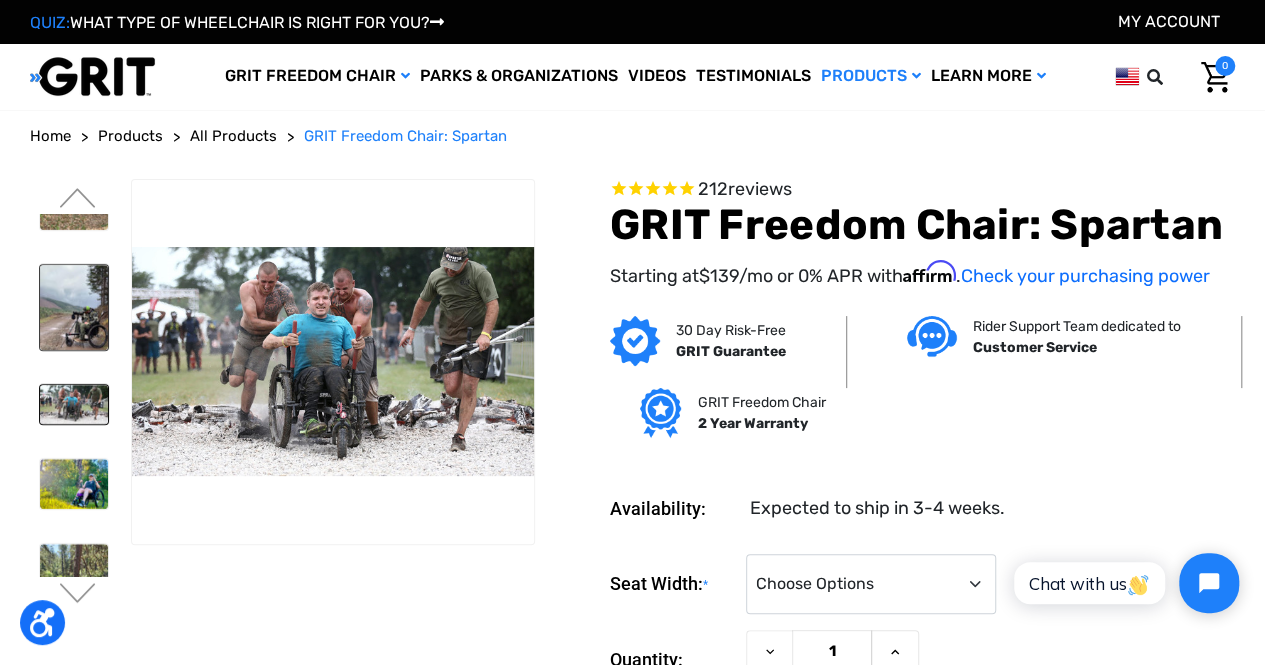 click at bounding box center (74, 307) 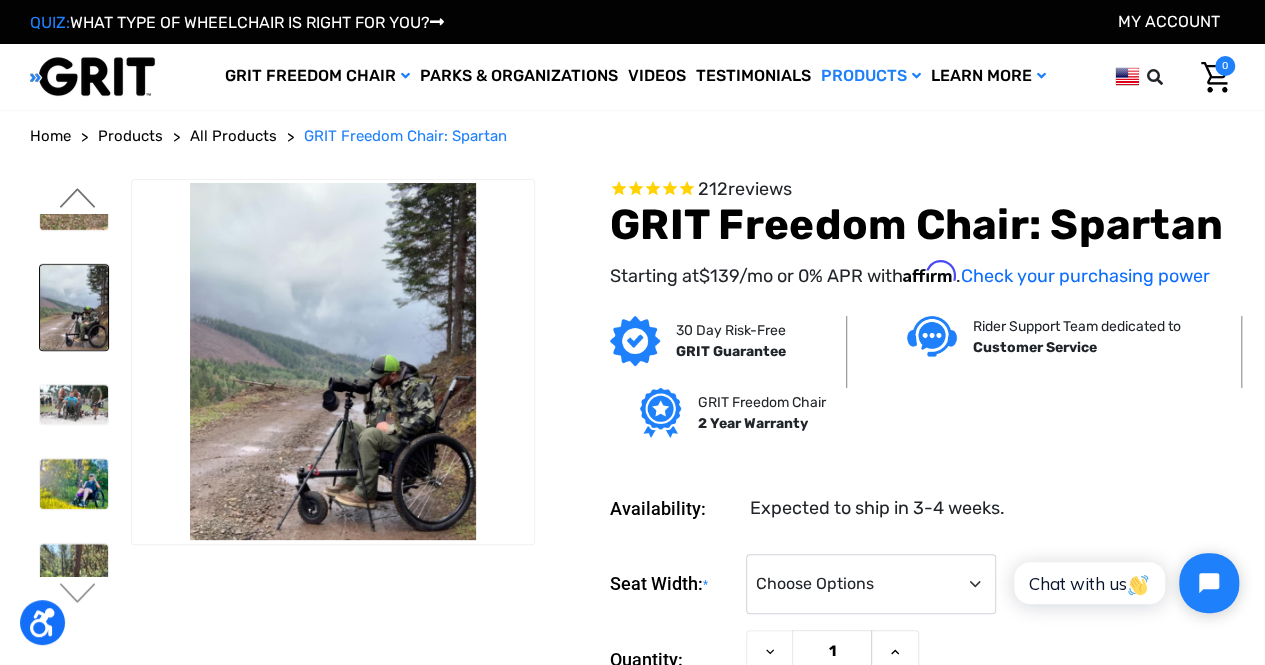 click on "Previous" at bounding box center [78, 200] 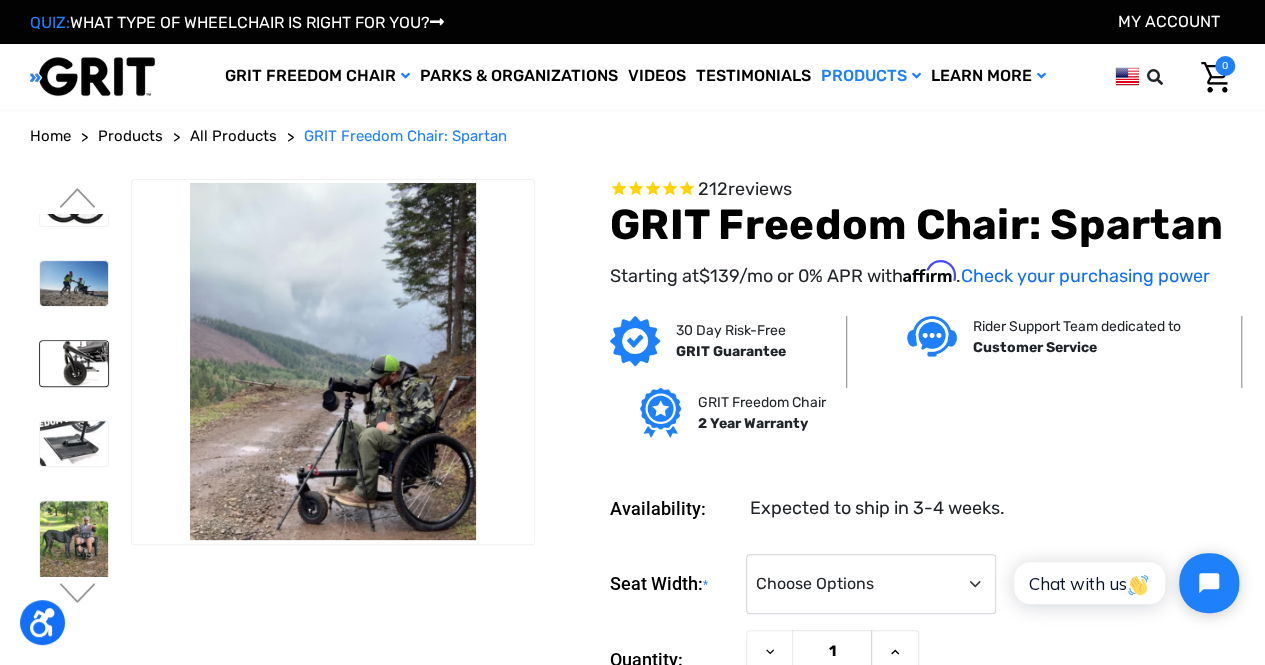 click at bounding box center [74, 363] 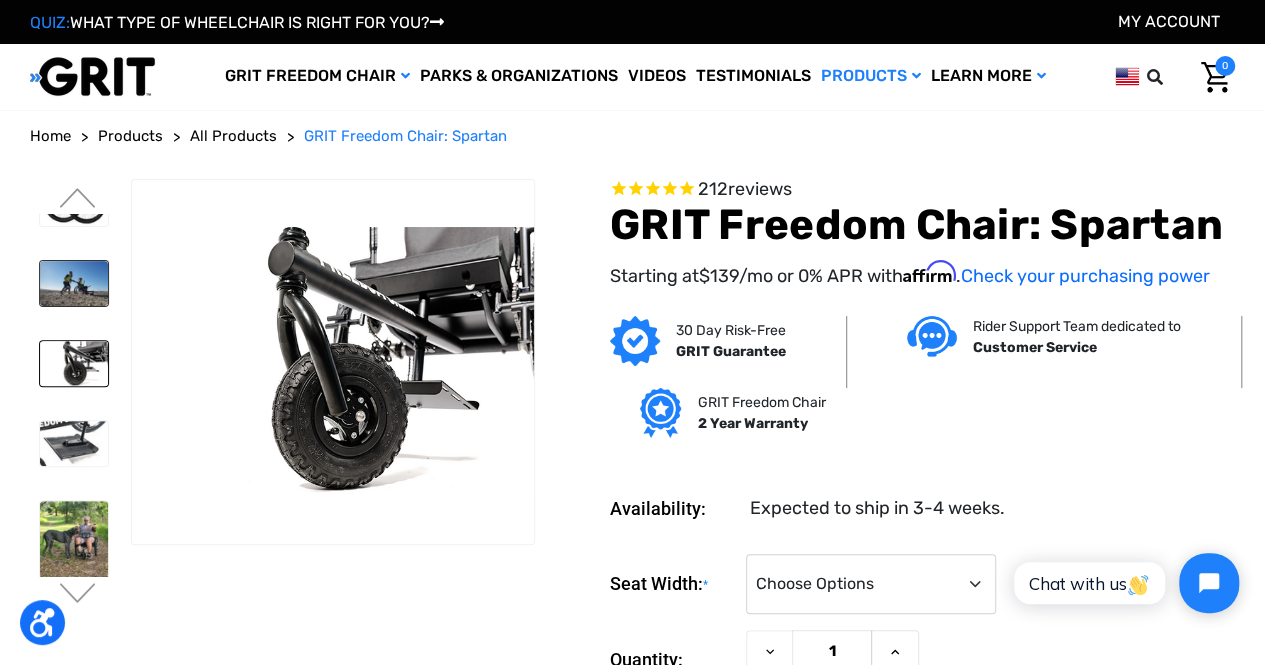 click at bounding box center (74, 283) 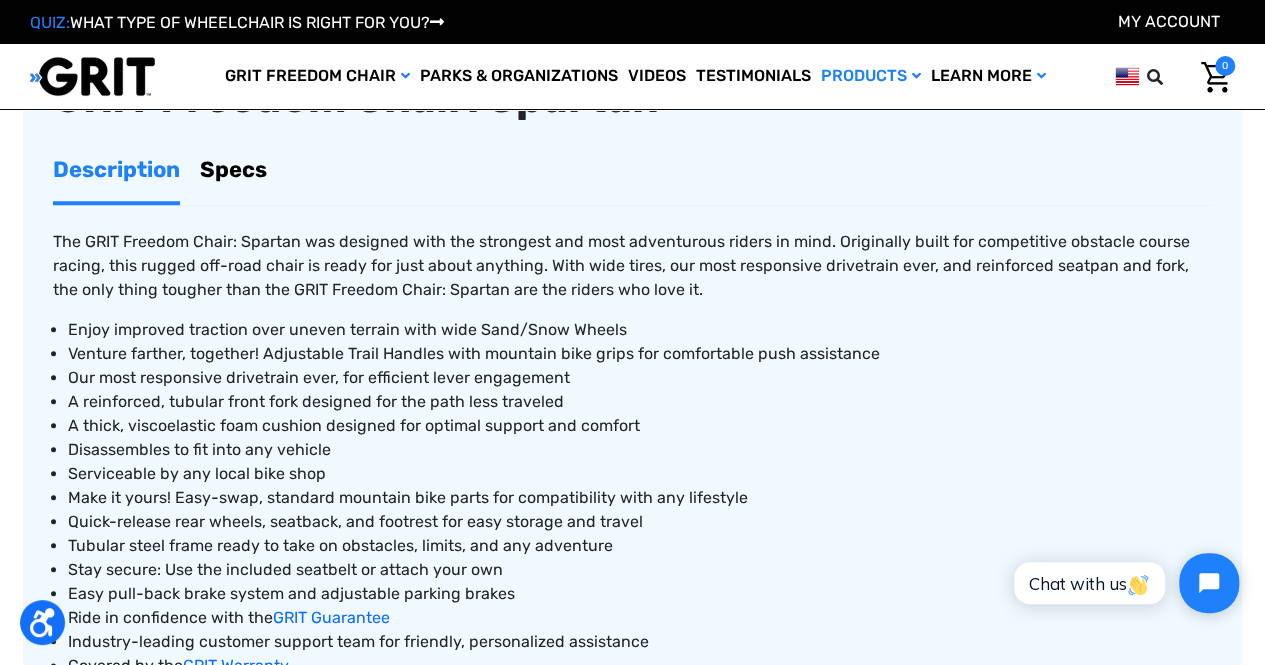 scroll, scrollTop: 900, scrollLeft: 0, axis: vertical 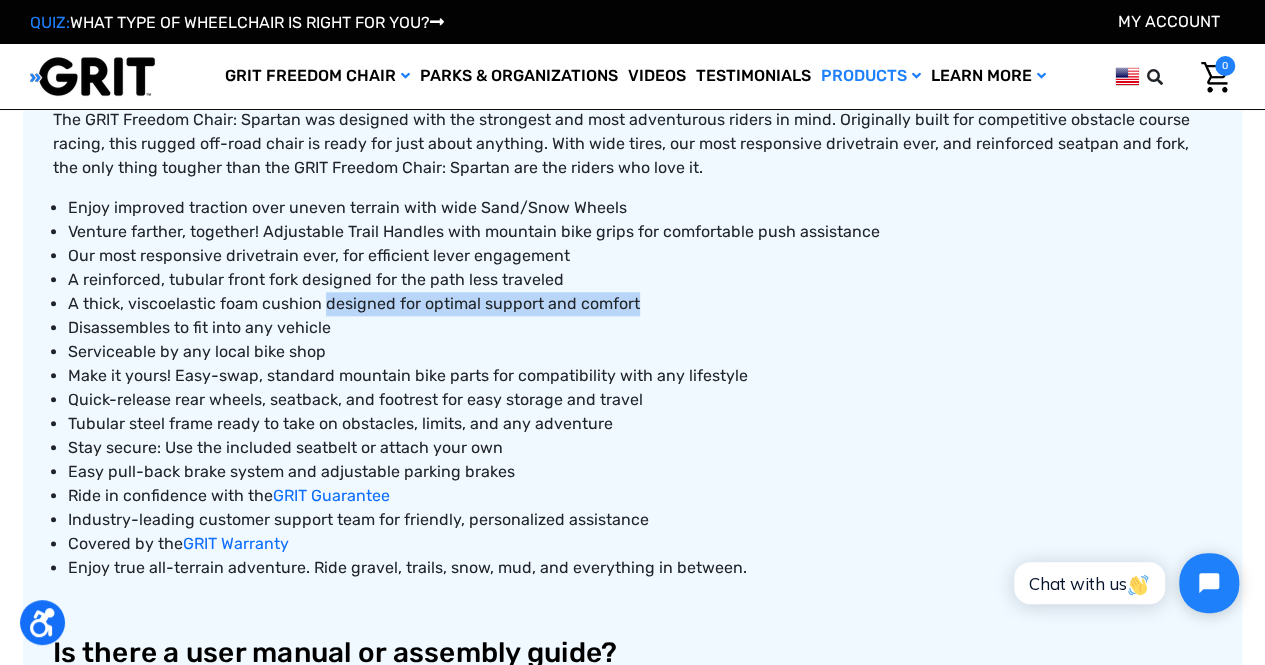 drag, startPoint x: 324, startPoint y: 305, endPoint x: 635, endPoint y: 295, distance: 311.16074 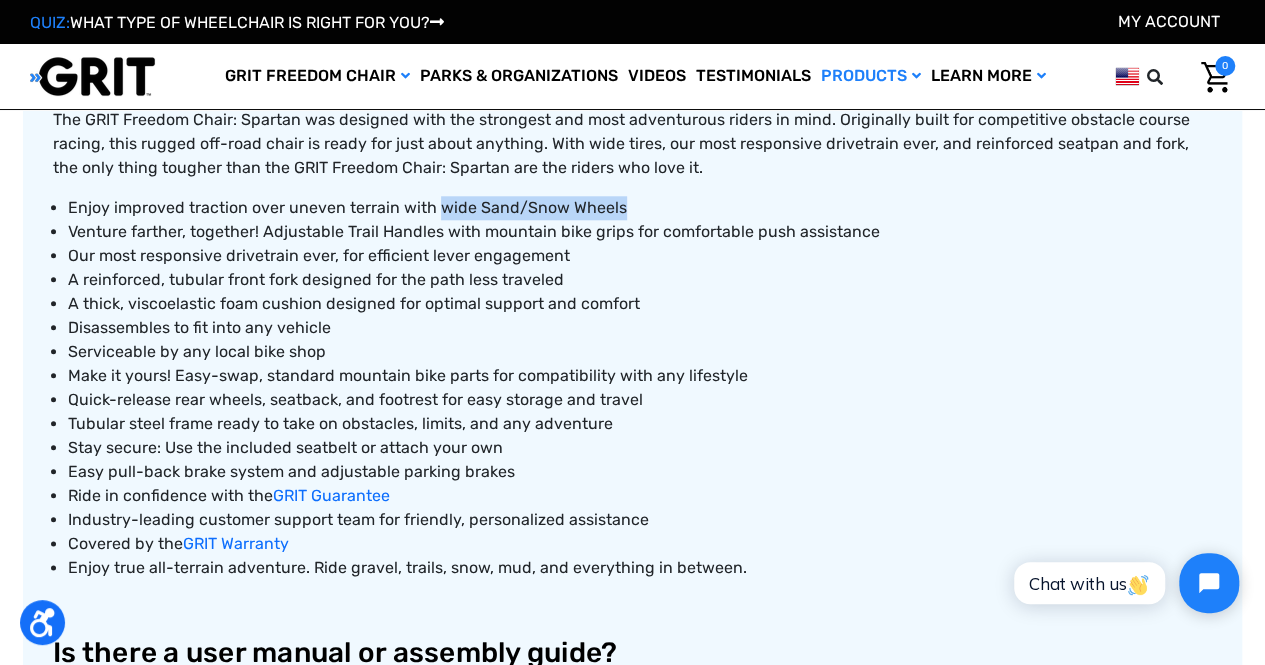 drag, startPoint x: 436, startPoint y: 207, endPoint x: 577, endPoint y: 320, distance: 180.69312 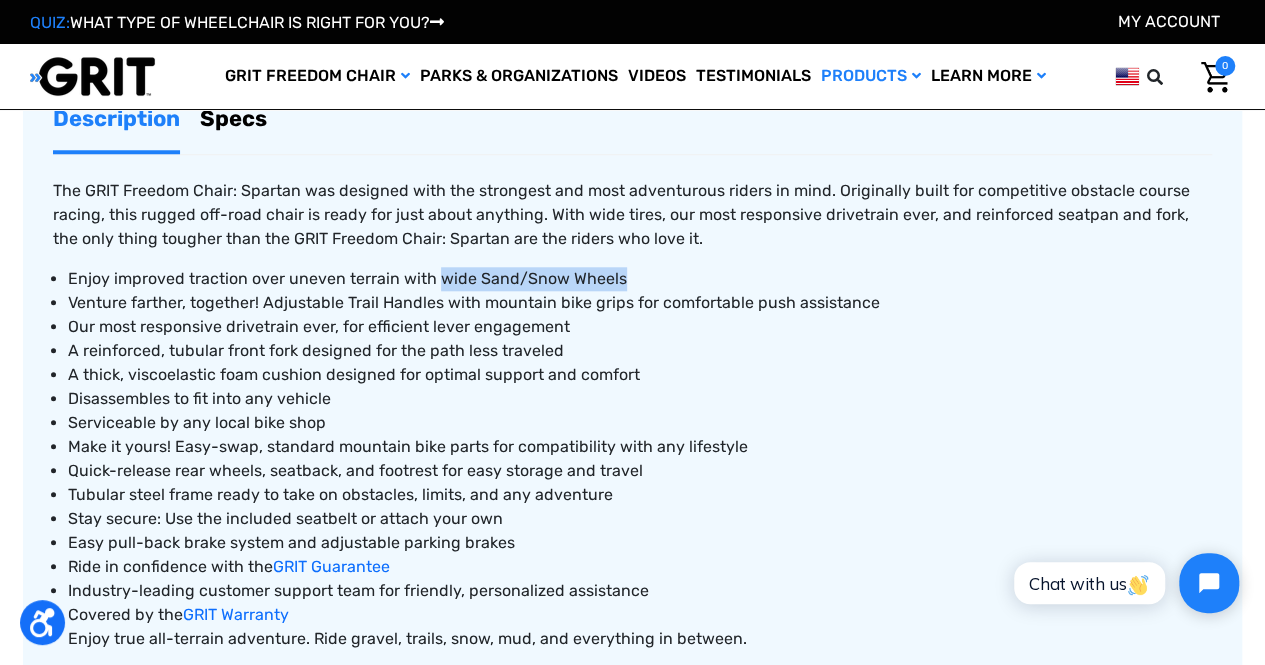 scroll, scrollTop: 800, scrollLeft: 0, axis: vertical 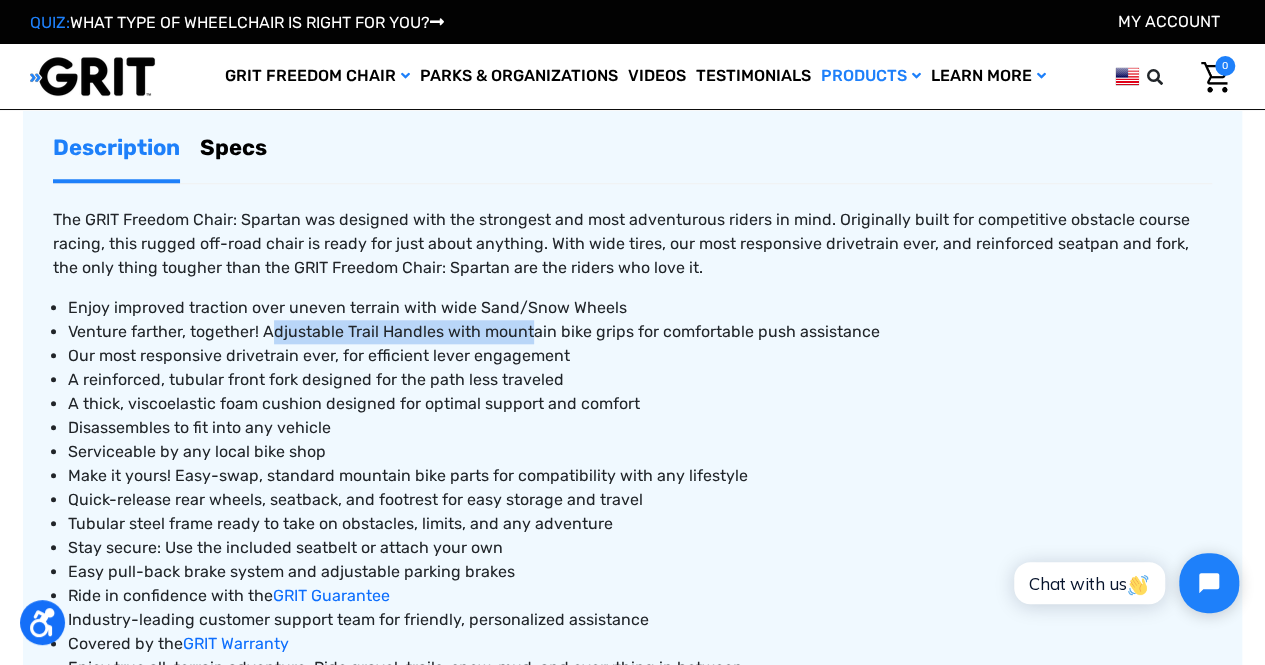 drag, startPoint x: 272, startPoint y: 333, endPoint x: 531, endPoint y: 335, distance: 259.00772 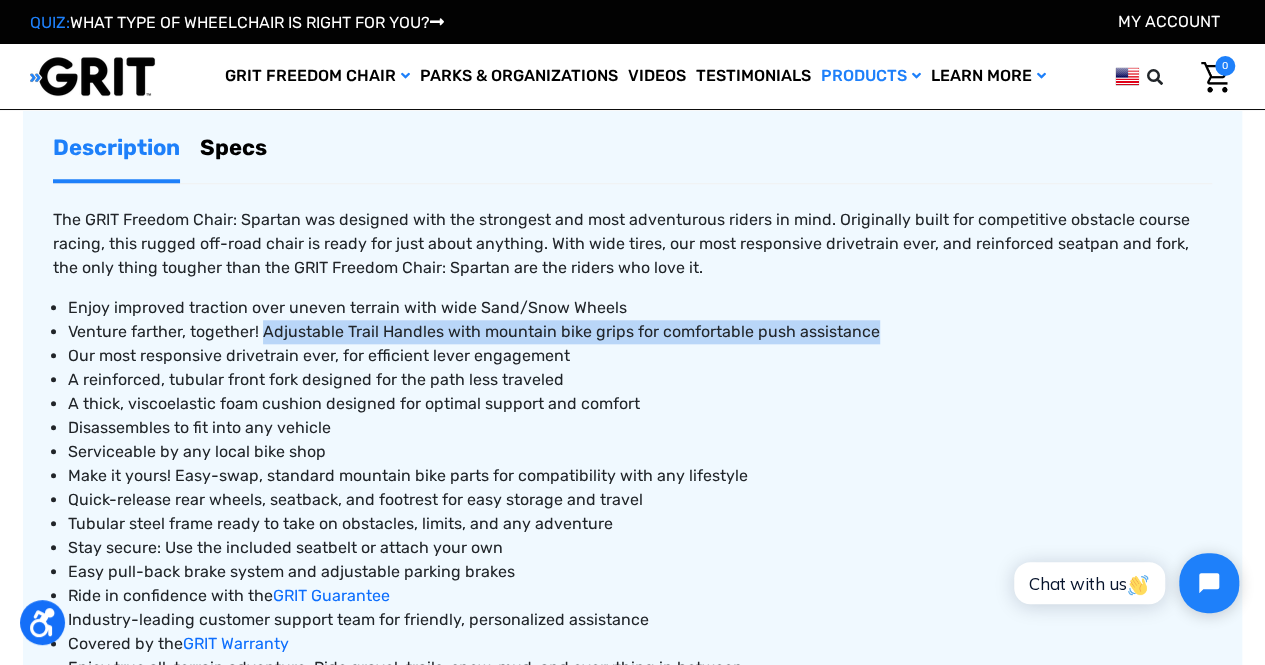 drag, startPoint x: 265, startPoint y: 330, endPoint x: 866, endPoint y: 348, distance: 601.2695 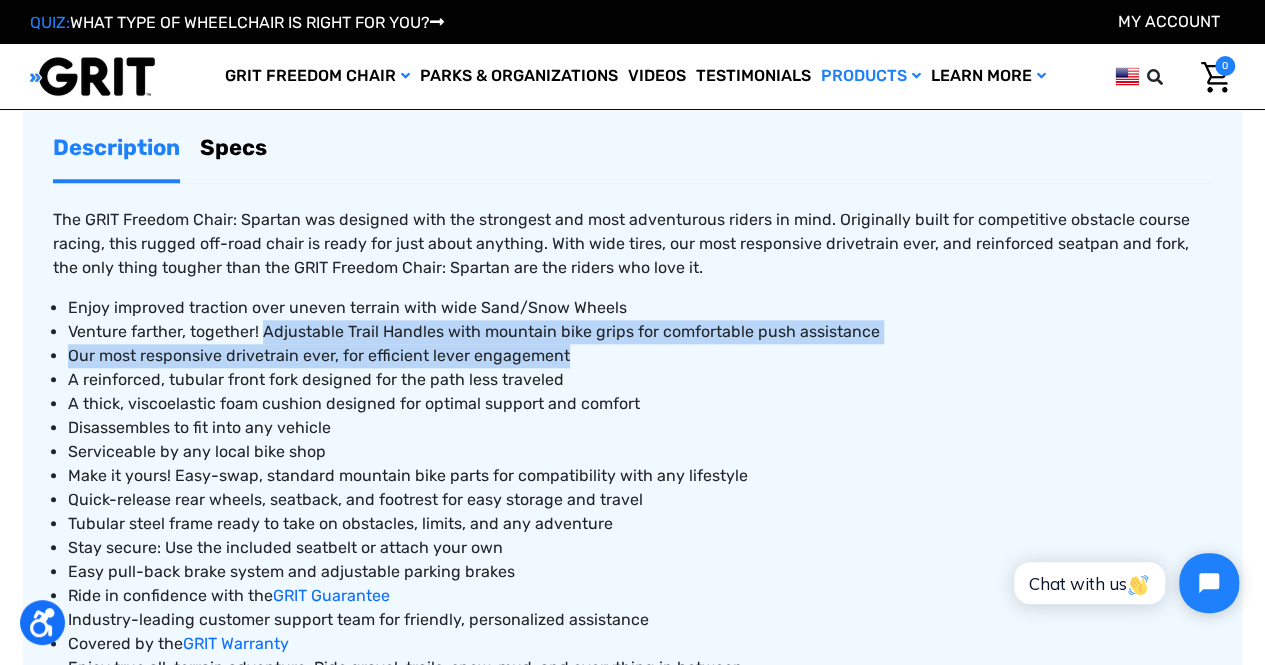 copy on "Adjustable Trail Handles with mountain bike grips for comfortable push assistance
Our most responsive drivetrain ever, for efficient lever engagement" 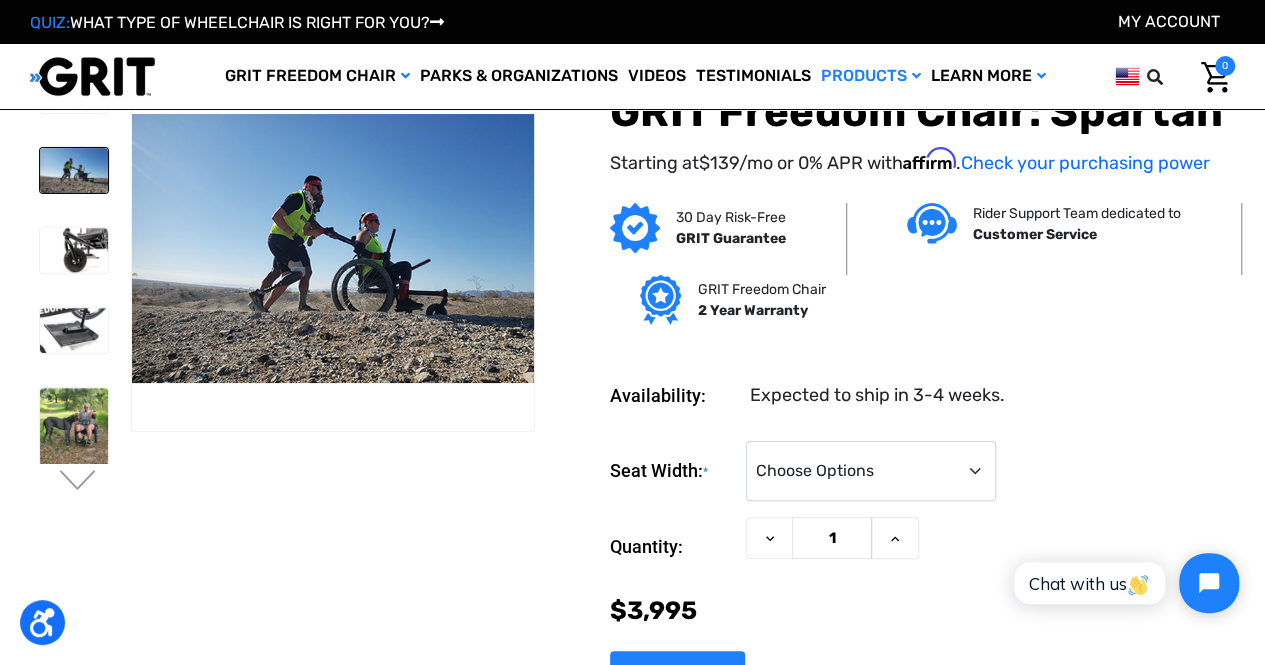 scroll, scrollTop: 0, scrollLeft: 0, axis: both 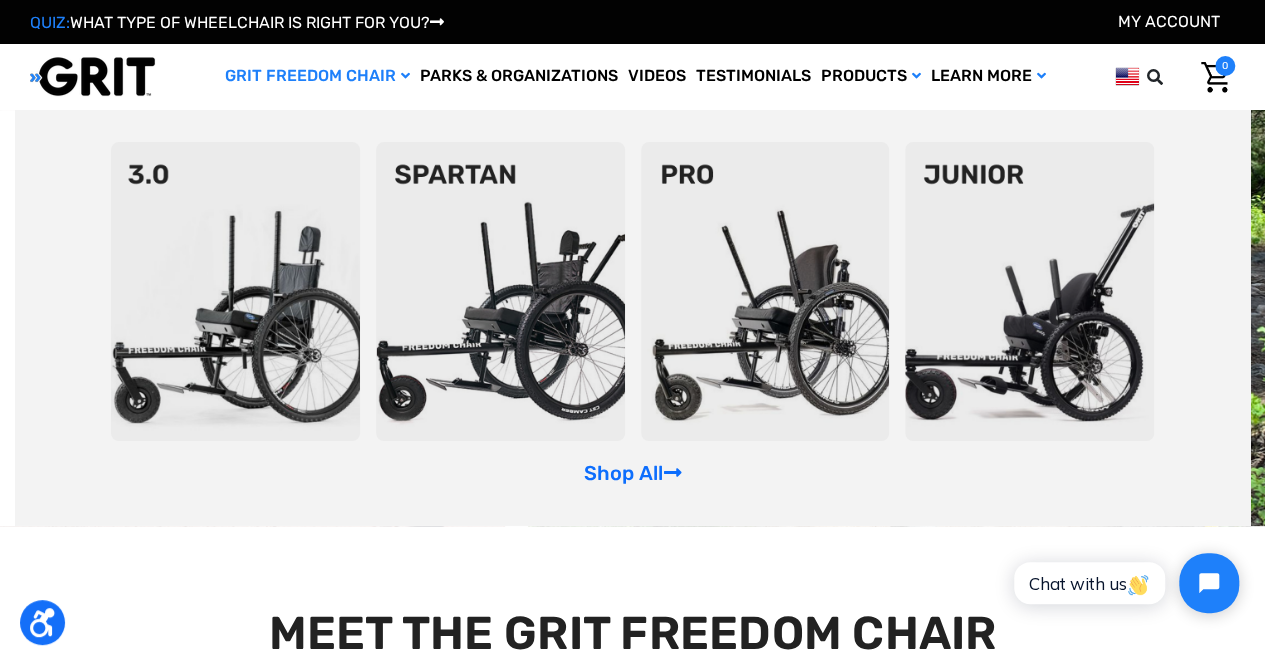 click at bounding box center [500, 291] 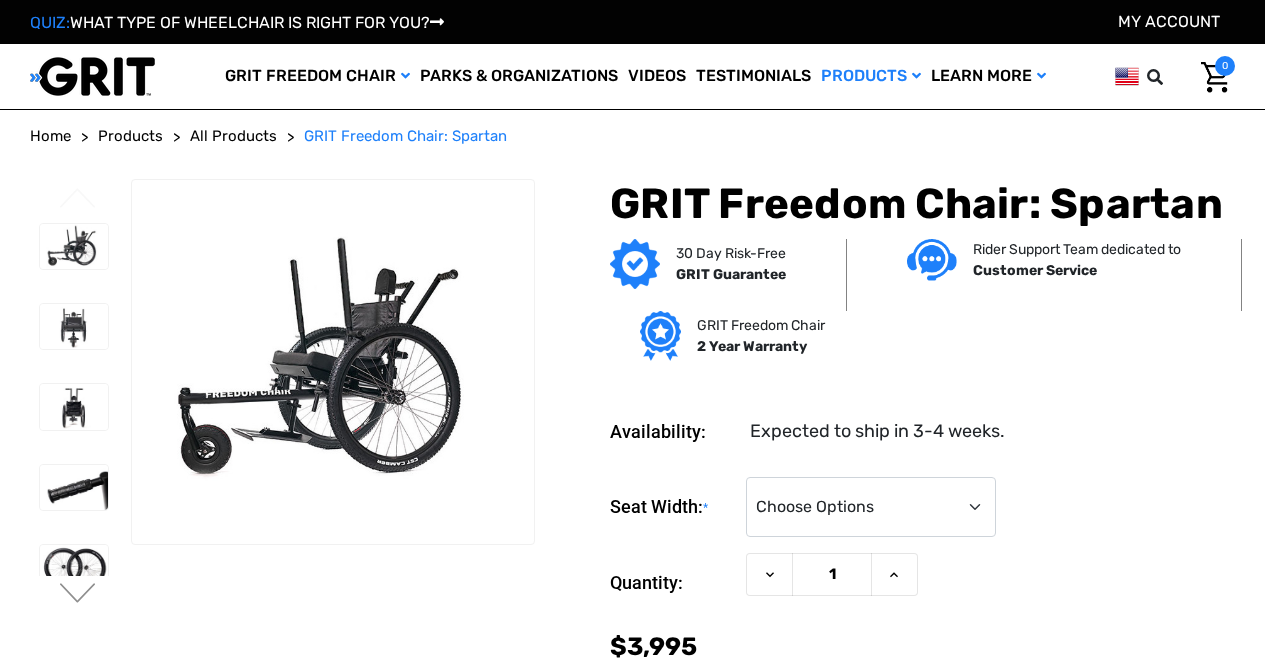 scroll, scrollTop: 0, scrollLeft: 0, axis: both 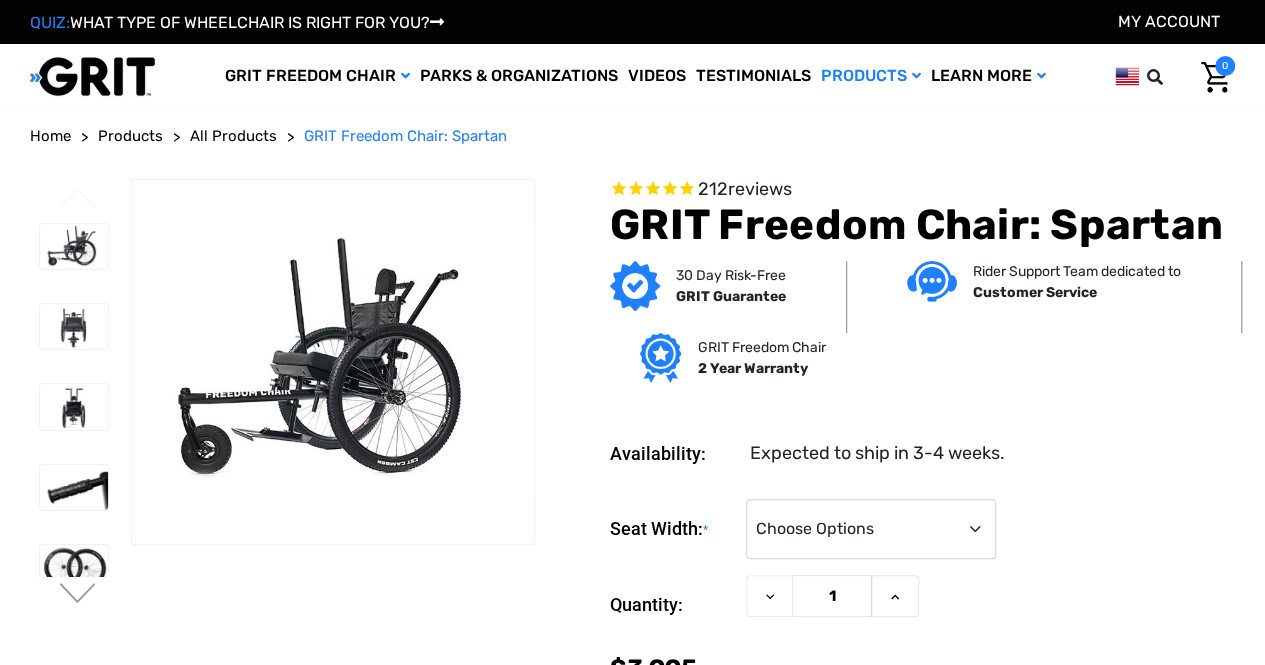 click at bounding box center (333, 361) 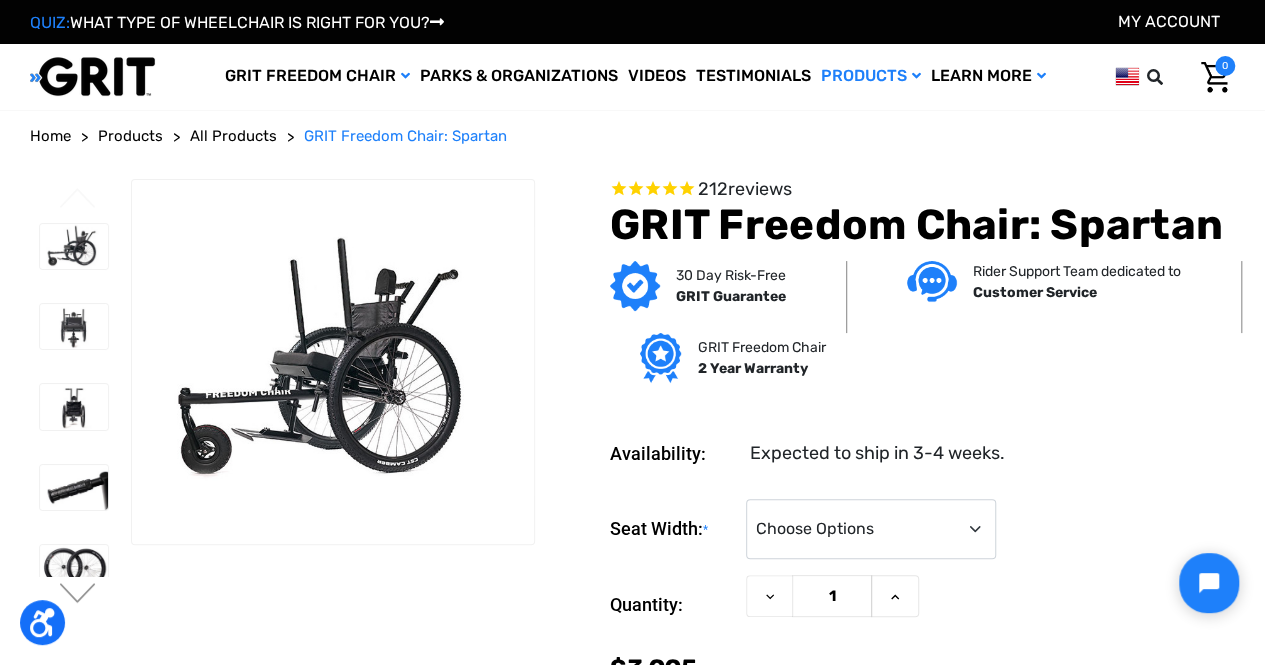 scroll, scrollTop: 0, scrollLeft: 0, axis: both 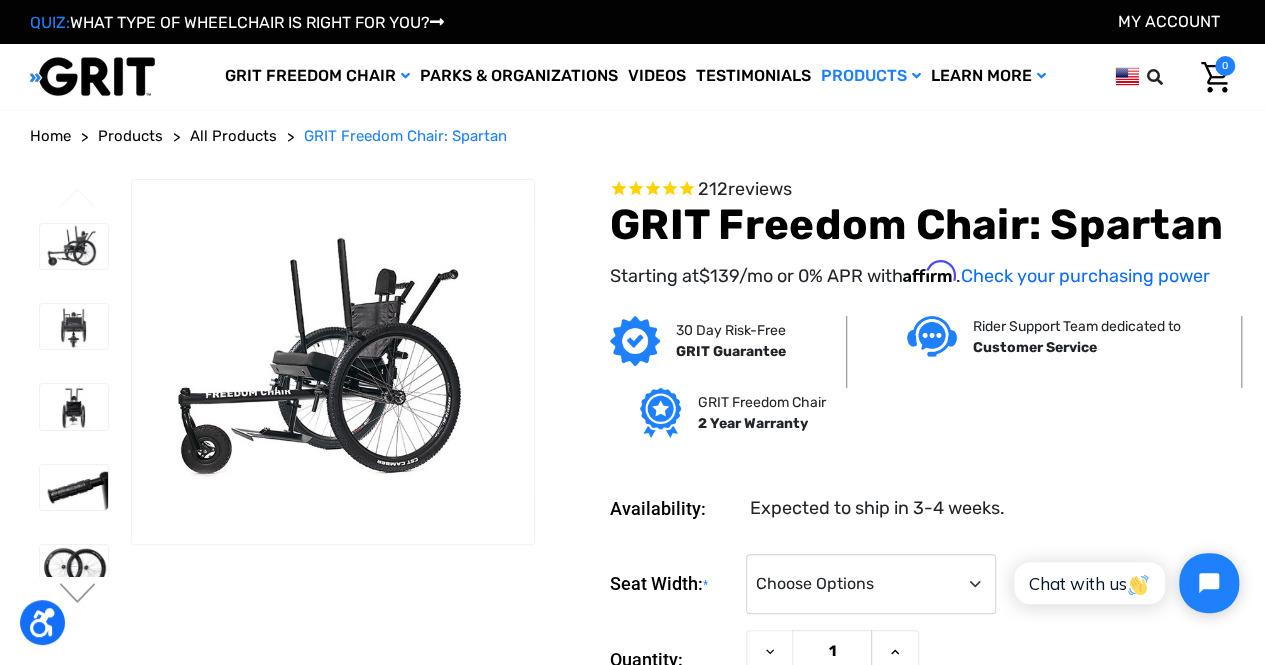 click at bounding box center [333, 361] 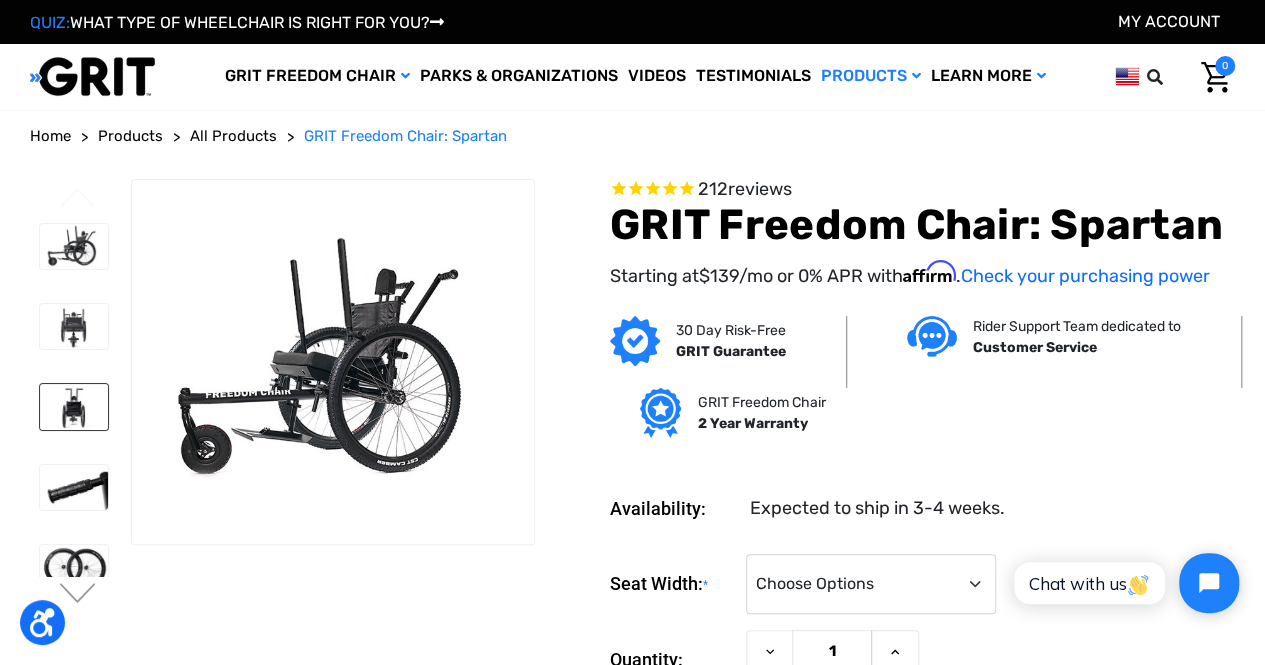 click at bounding box center (74, 406) 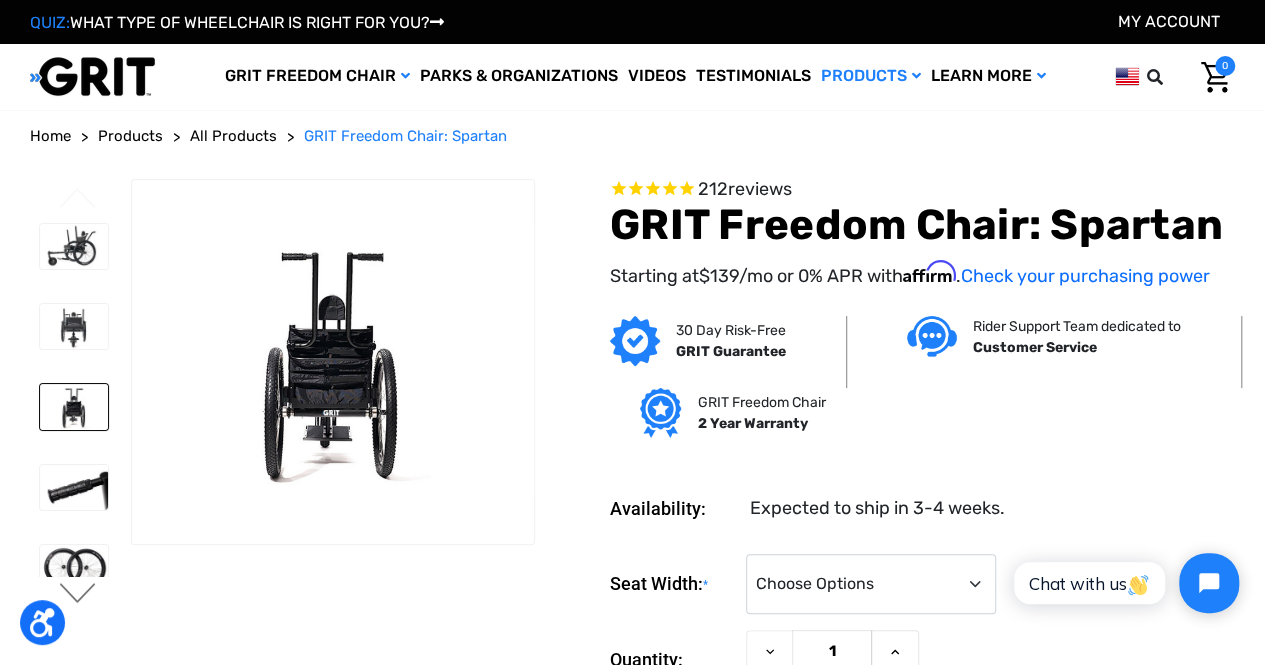 click on "Next" at bounding box center [78, 595] 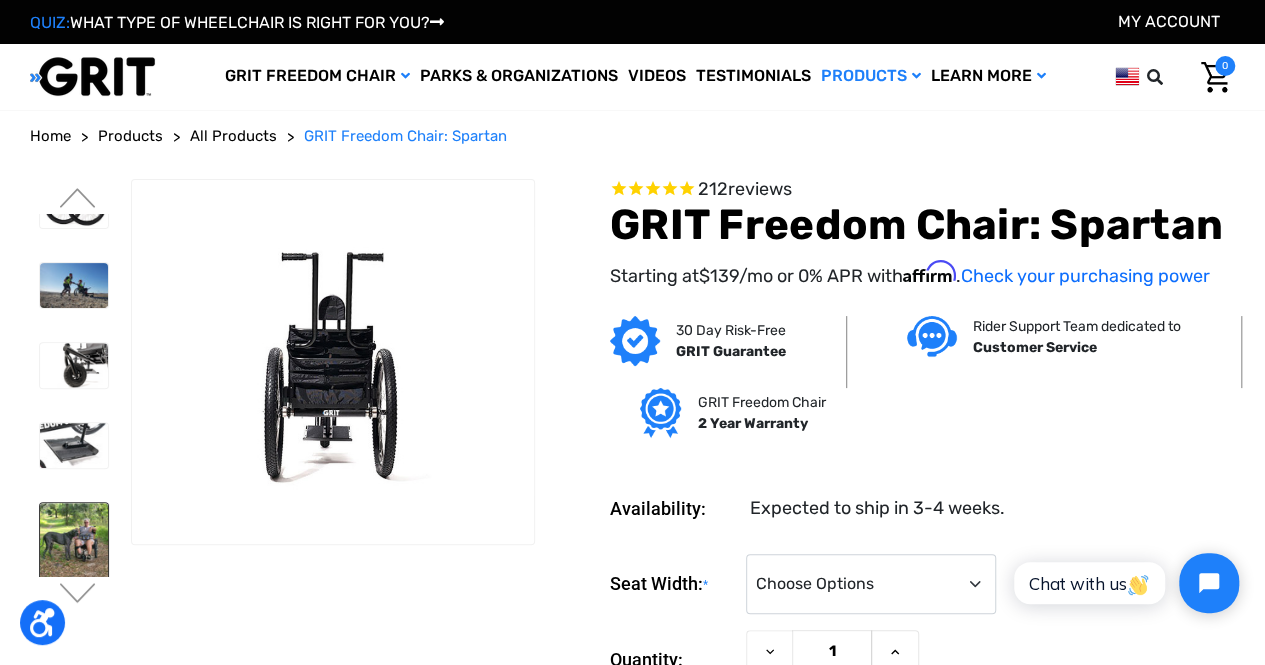click at bounding box center [74, 548] 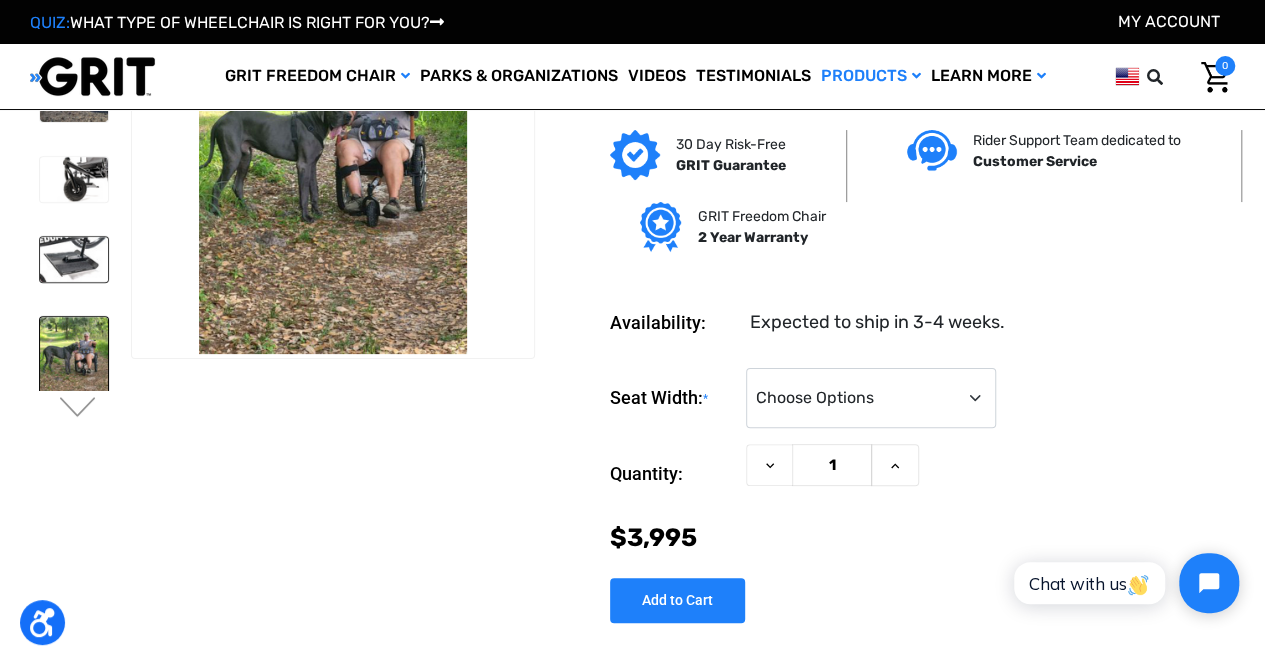 scroll, scrollTop: 100, scrollLeft: 0, axis: vertical 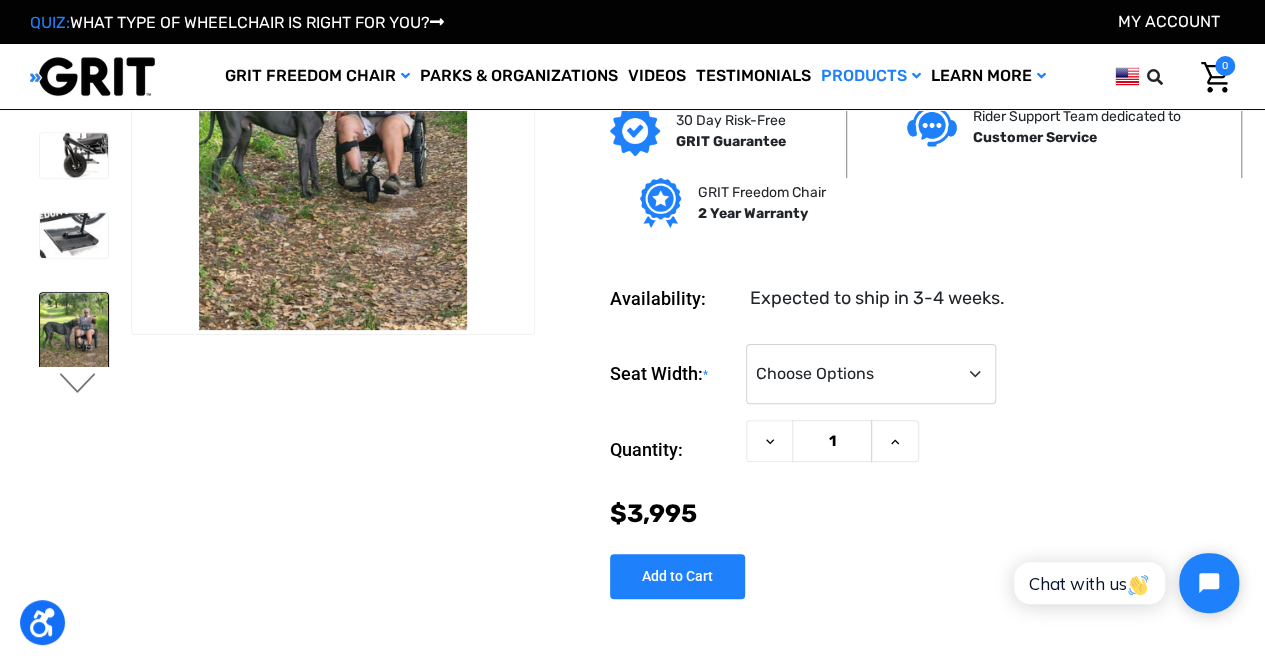 click on "Next" at bounding box center (78, 385) 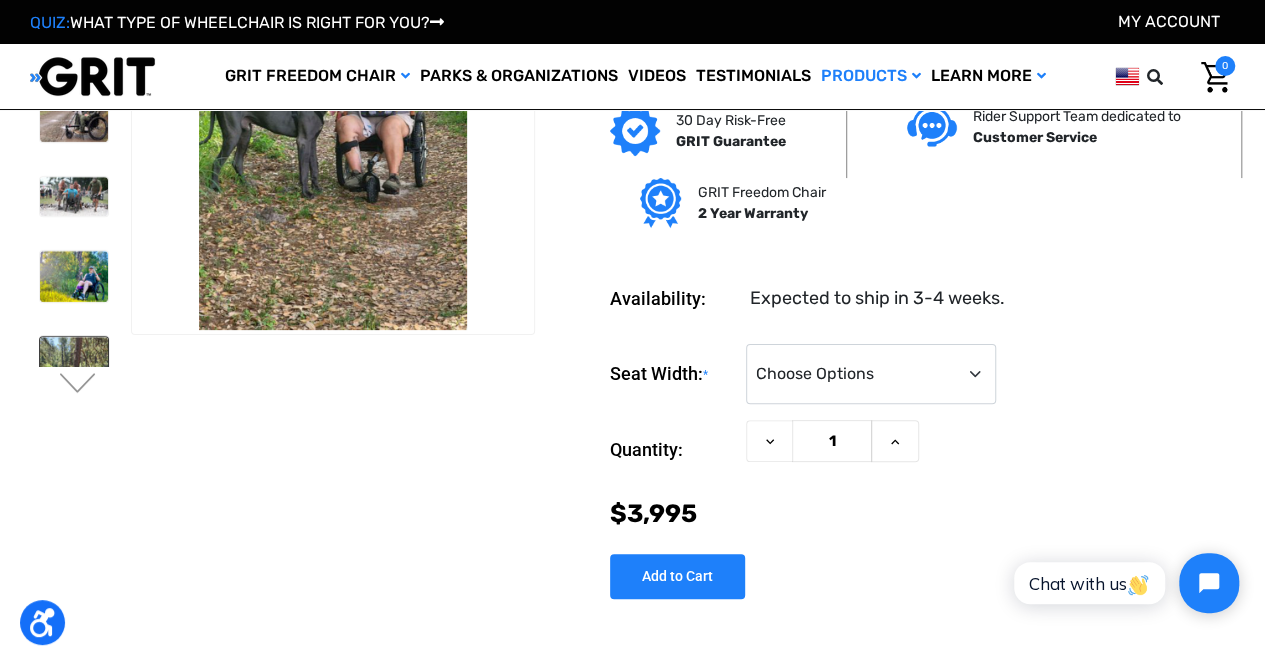 click at bounding box center (74, 406) 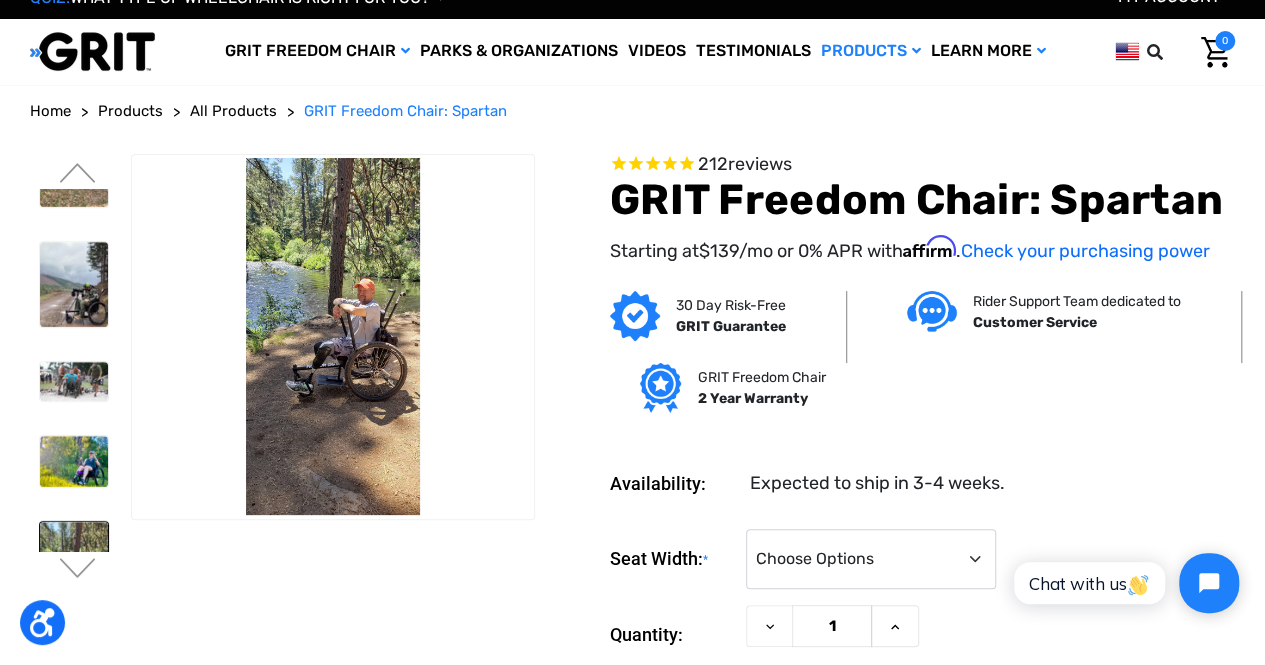 scroll, scrollTop: 0, scrollLeft: 0, axis: both 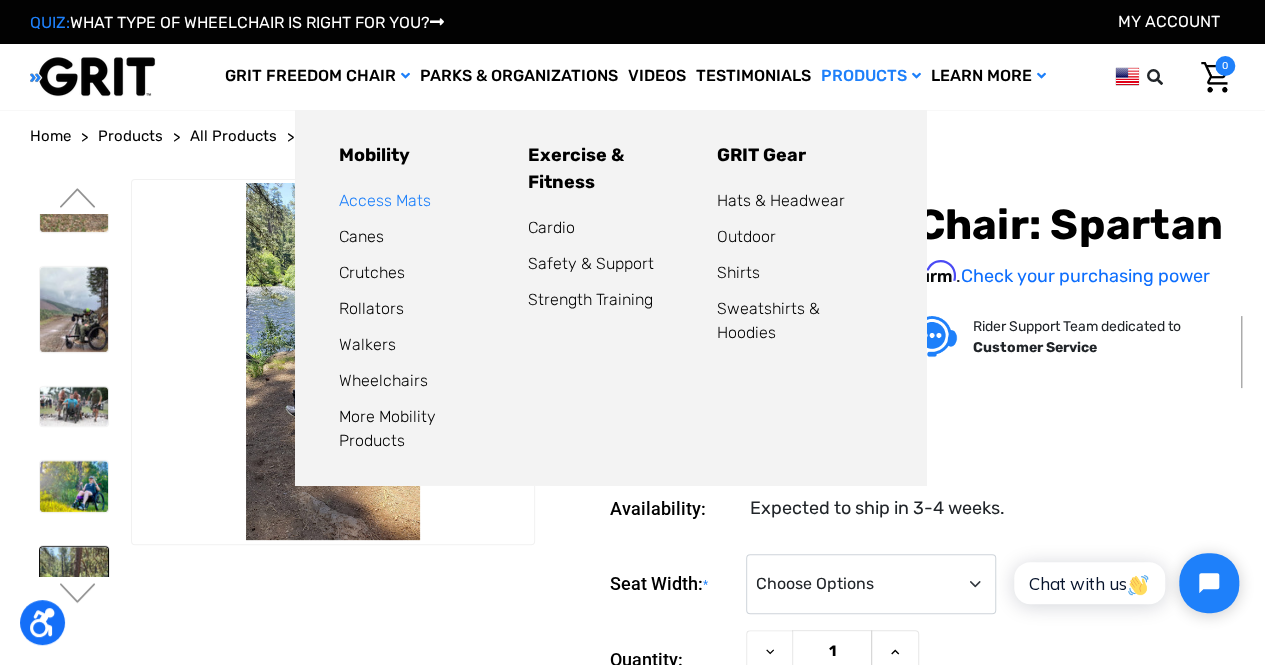 click on "Access Mats" at bounding box center (385, 200) 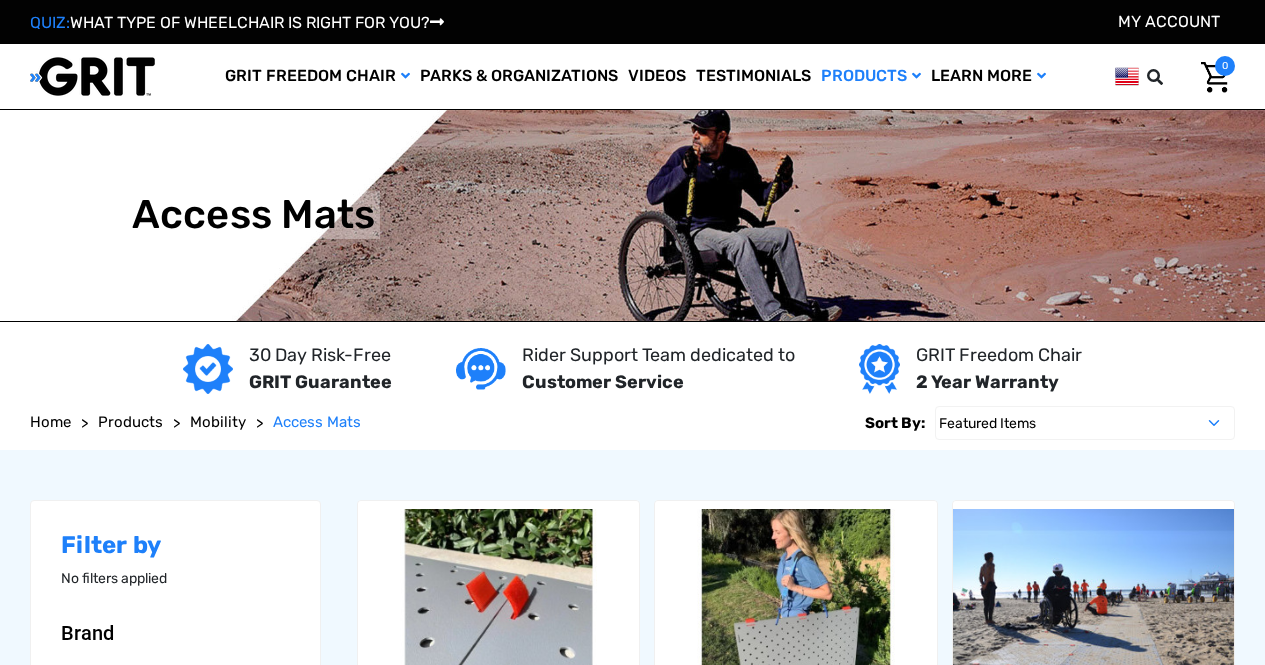 scroll, scrollTop: 0, scrollLeft: 0, axis: both 